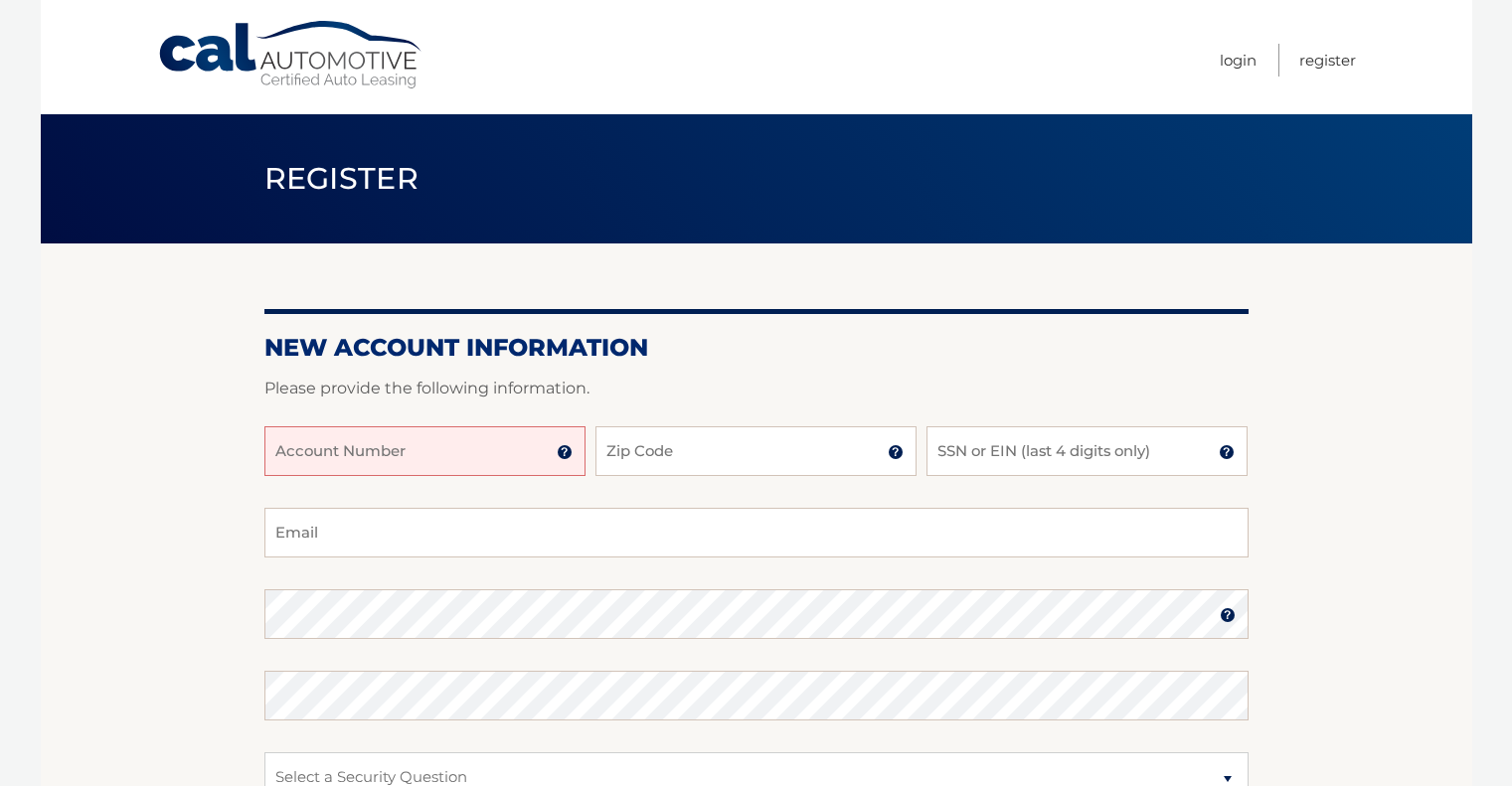 scroll, scrollTop: 0, scrollLeft: 0, axis: both 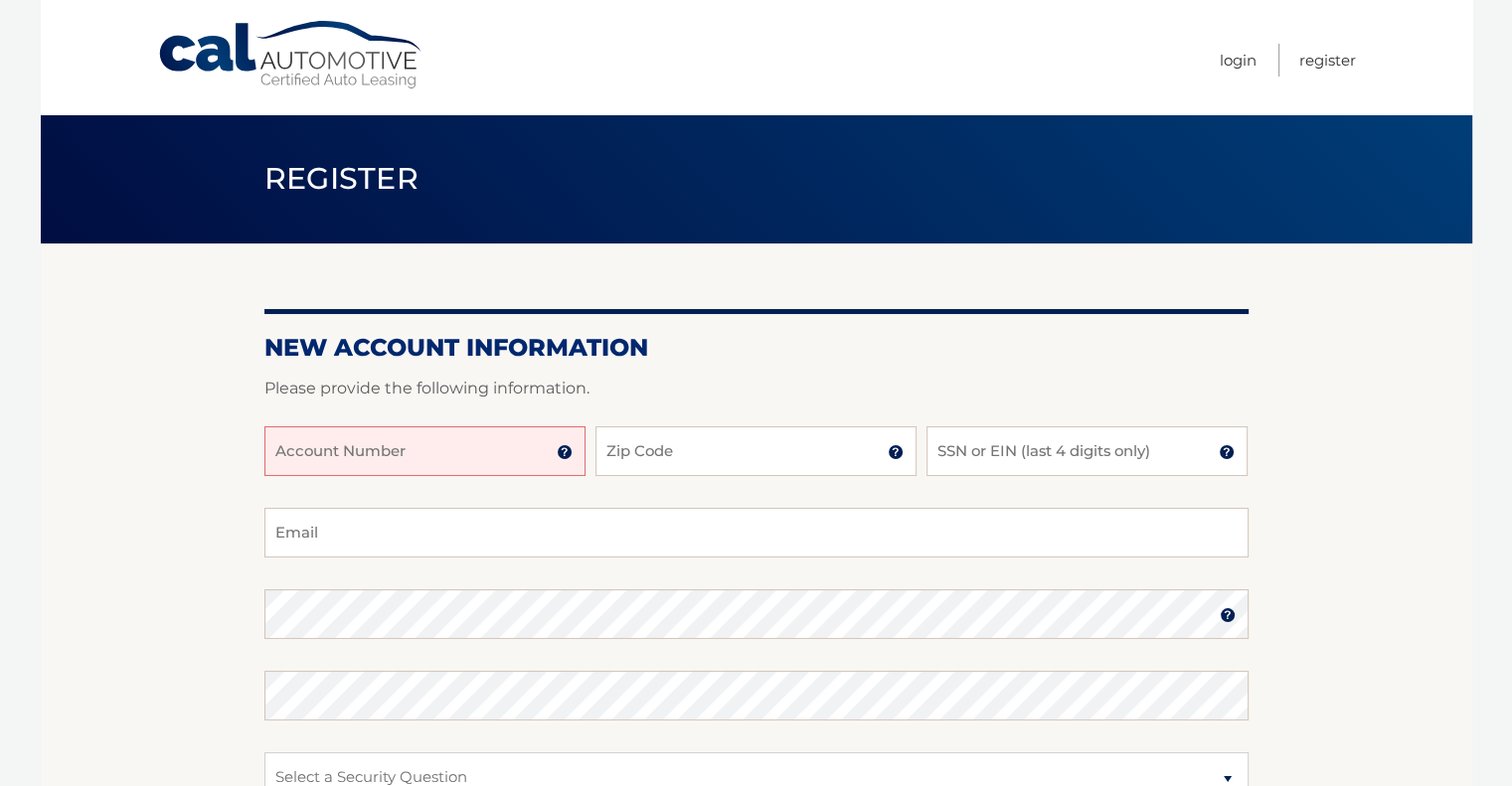 click on "Account Number" at bounding box center [424, 451] 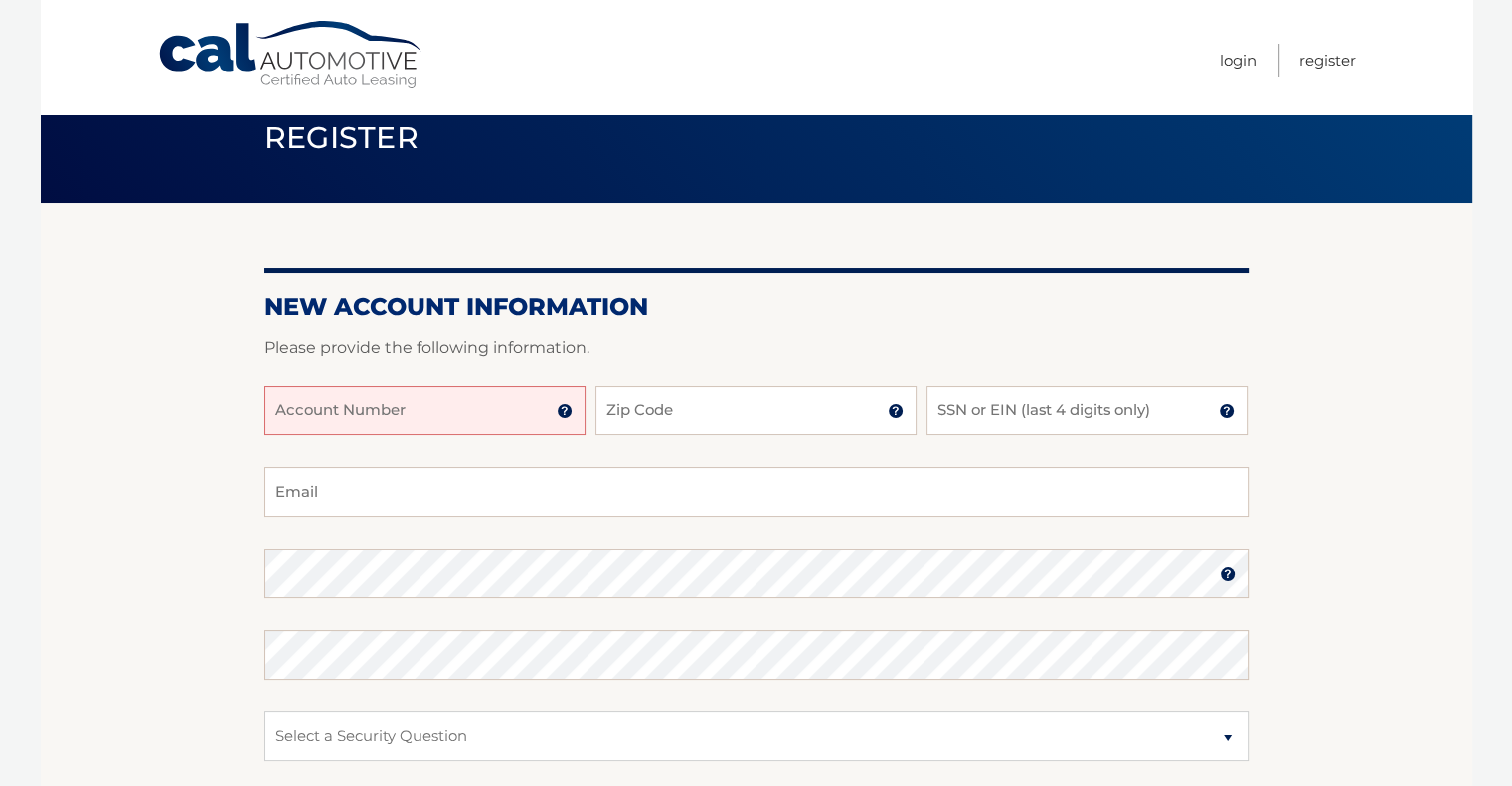scroll, scrollTop: 298, scrollLeft: 0, axis: vertical 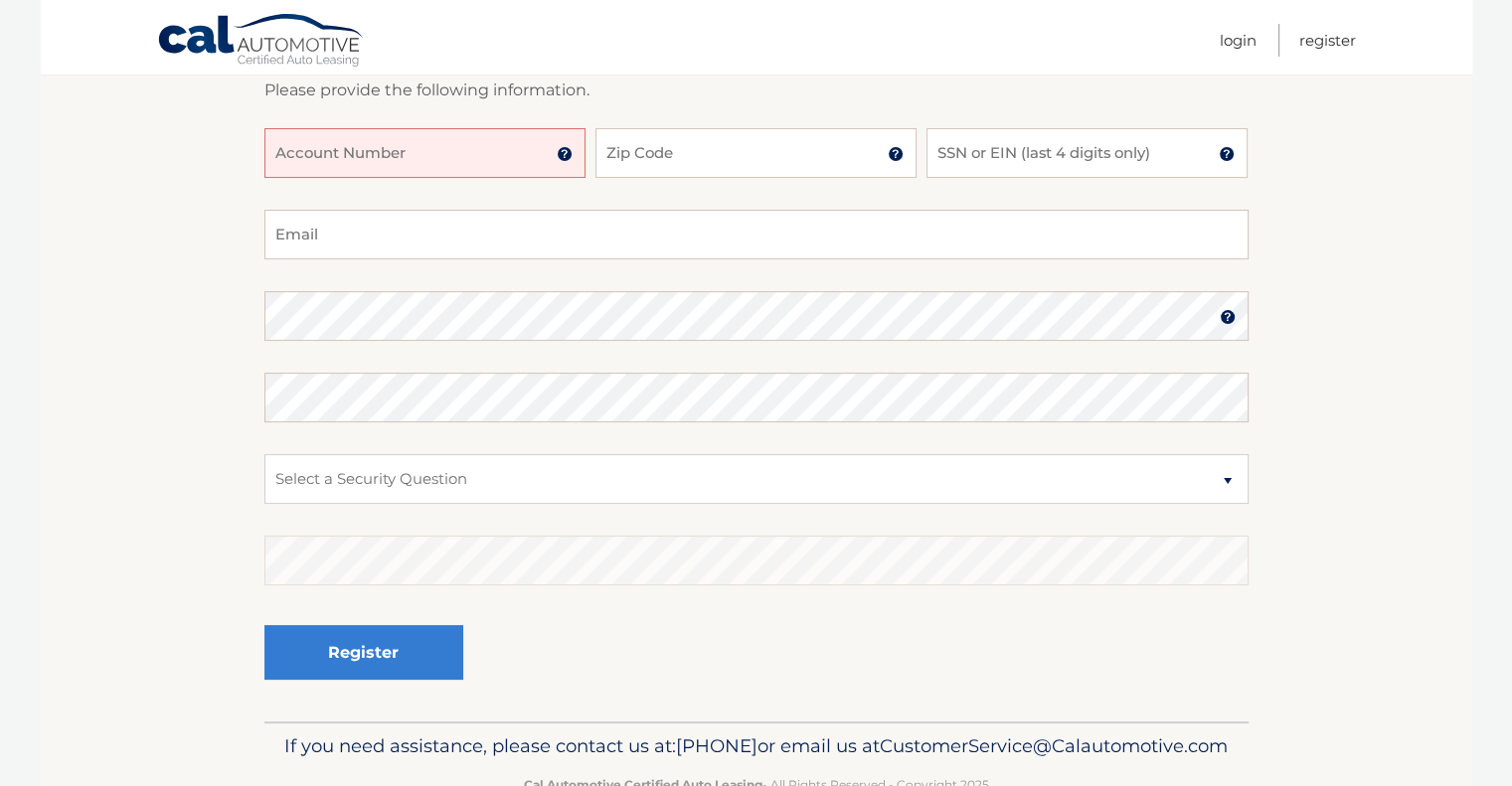 click at bounding box center [565, 154] 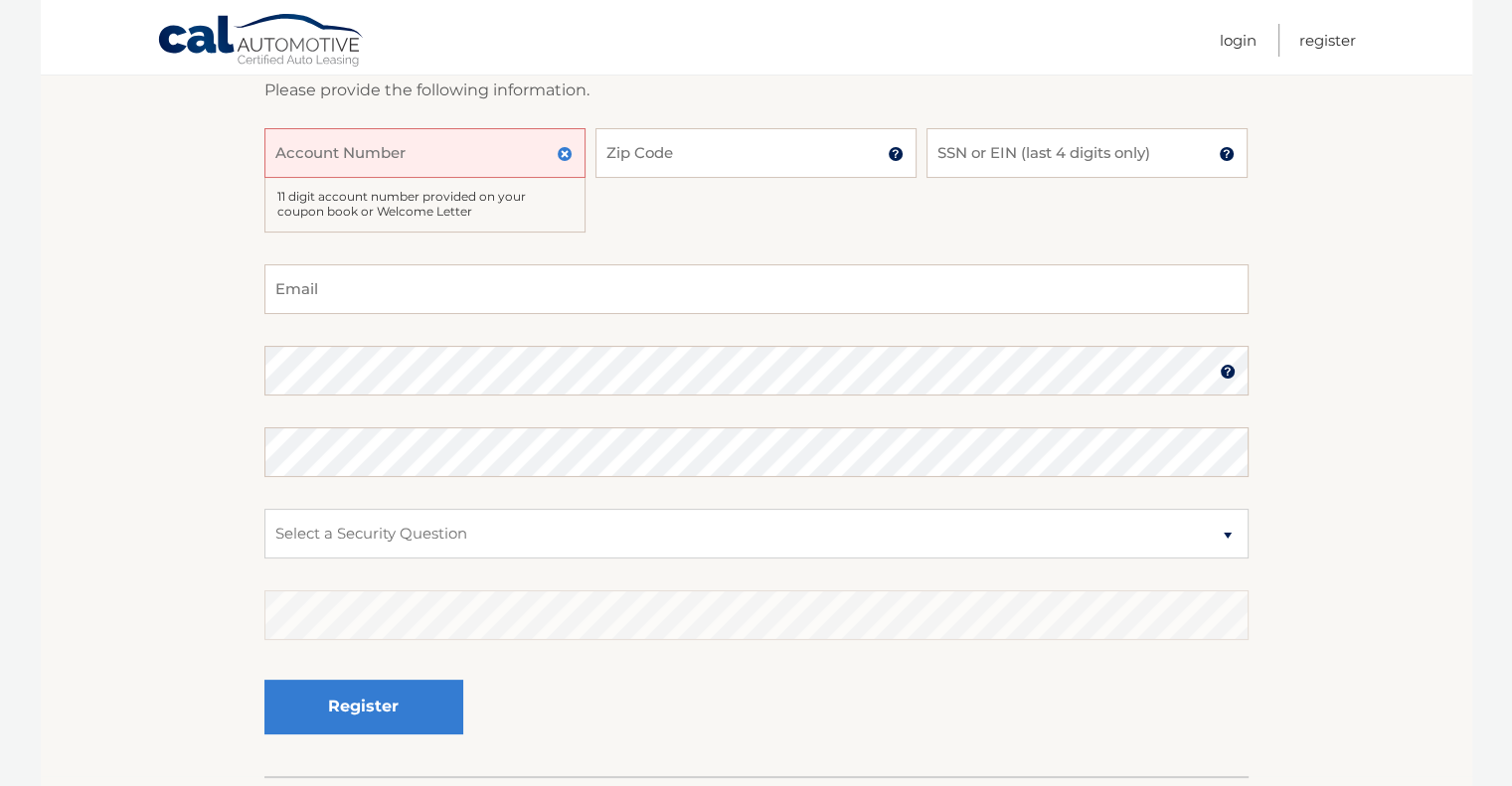 click on "Account Number" at bounding box center [424, 153] 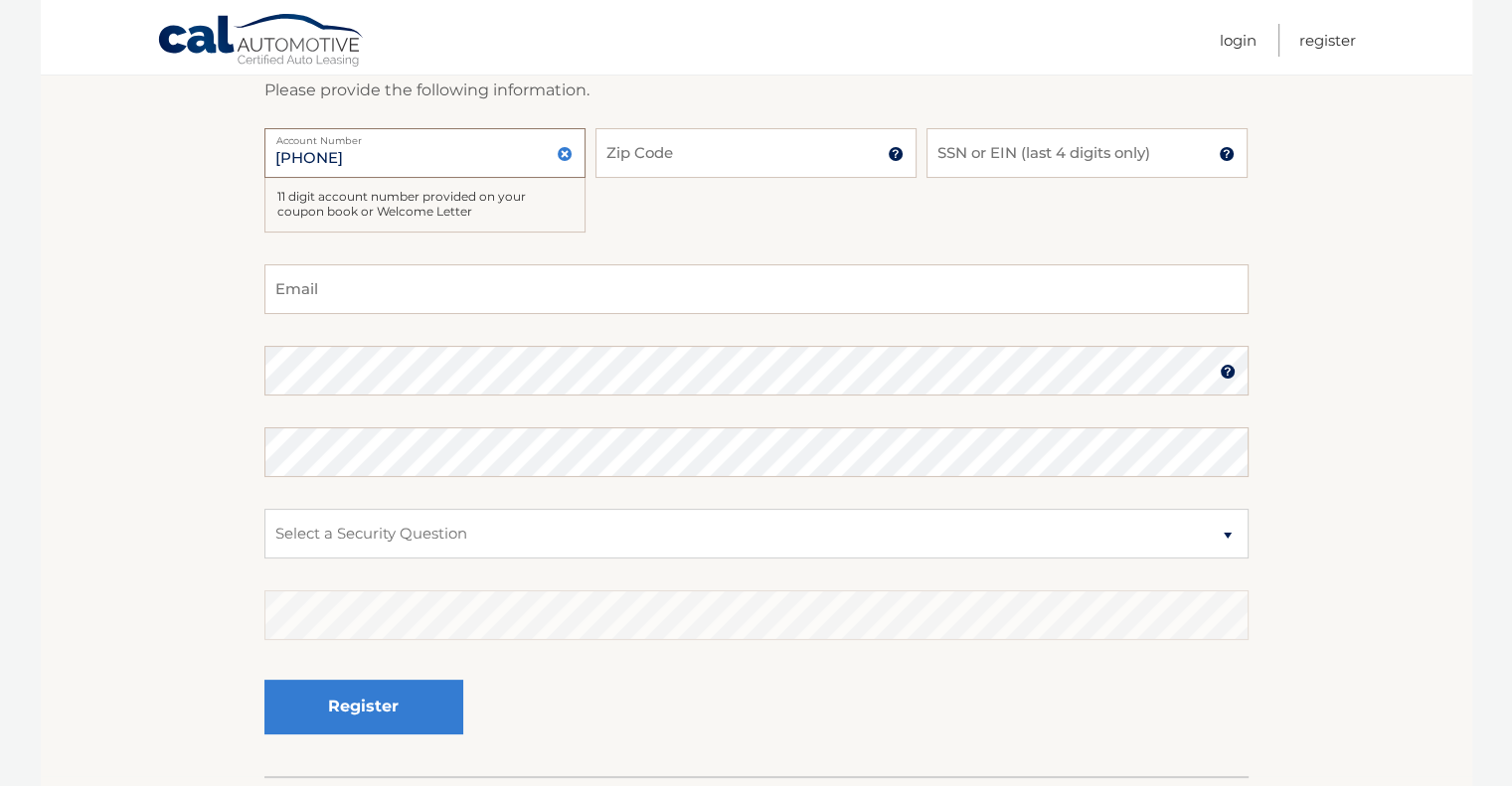 type on "44455971712" 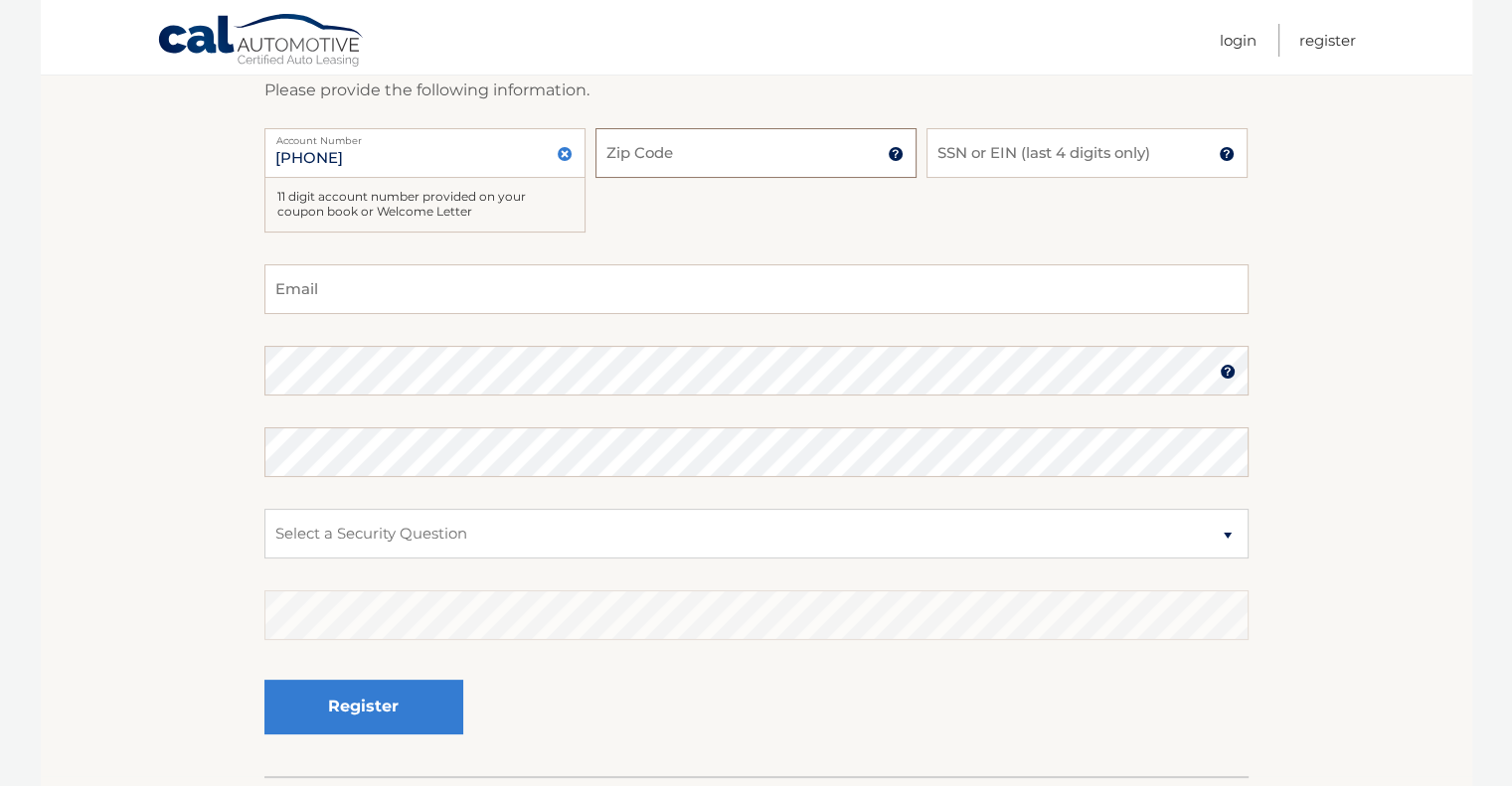 click on "Zip Code" at bounding box center (756, 153) 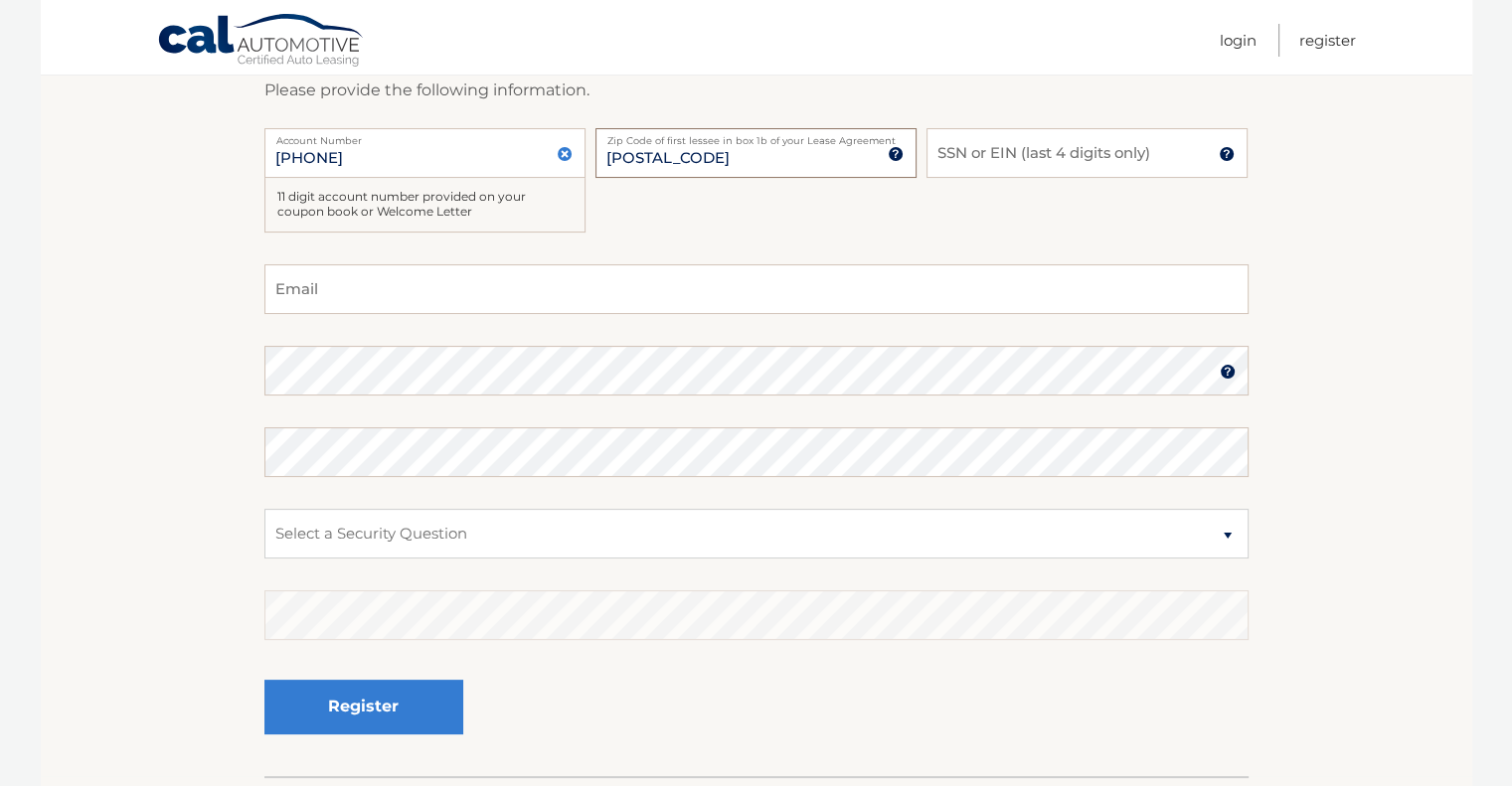 type on "07079" 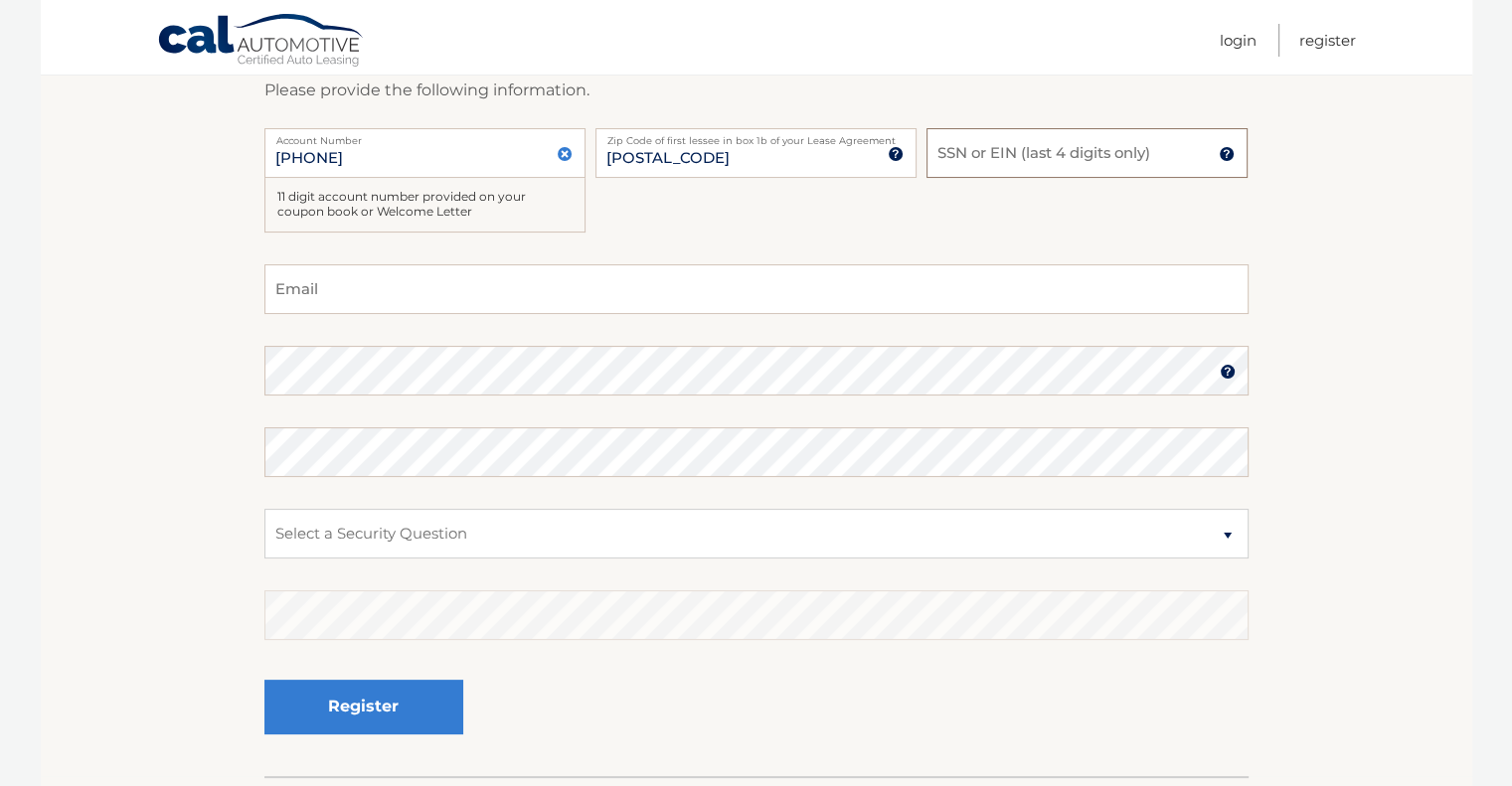 click on "SSN or EIN (last 4 digits only)" at bounding box center [1087, 153] 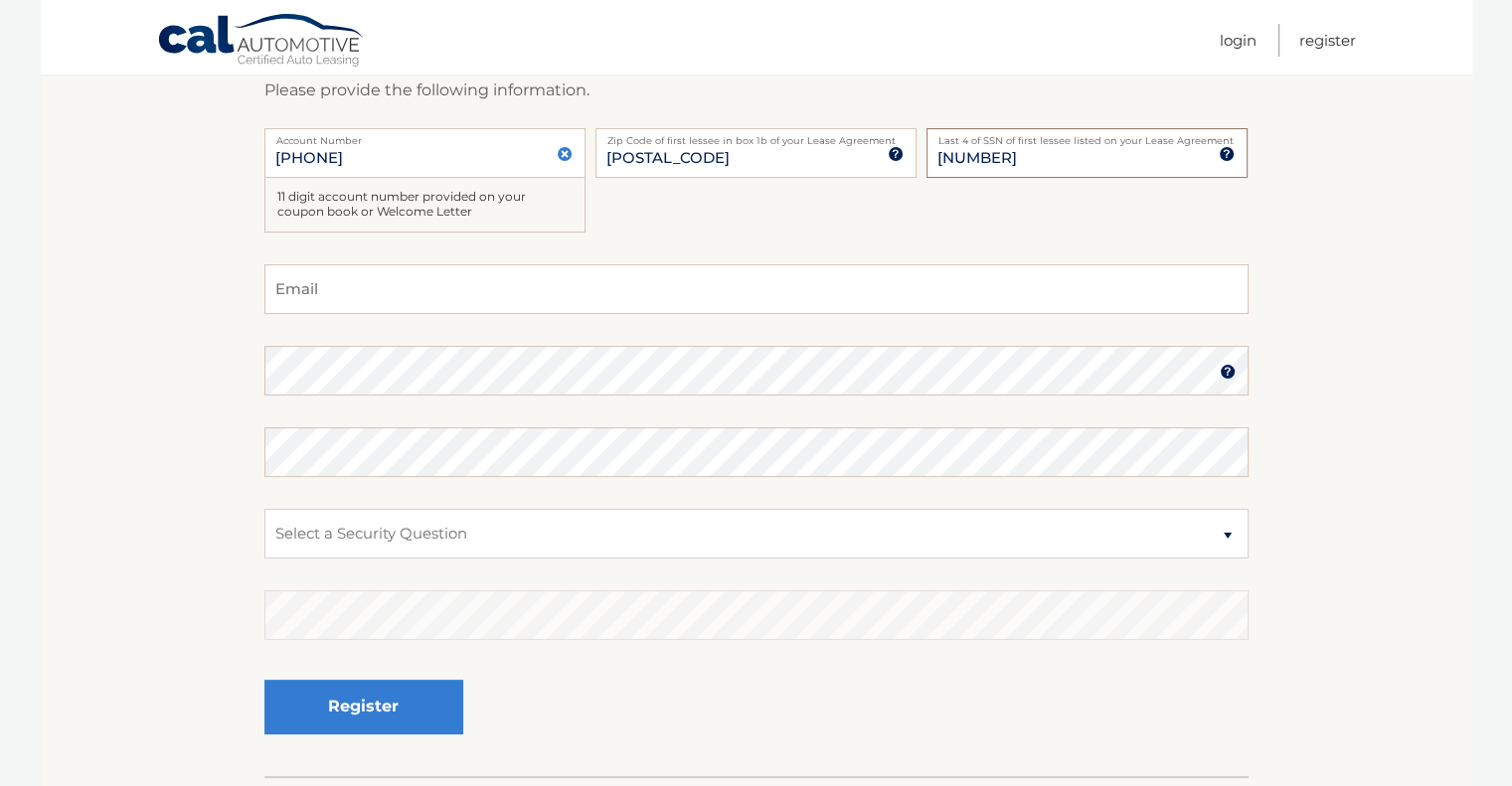 type on "1928" 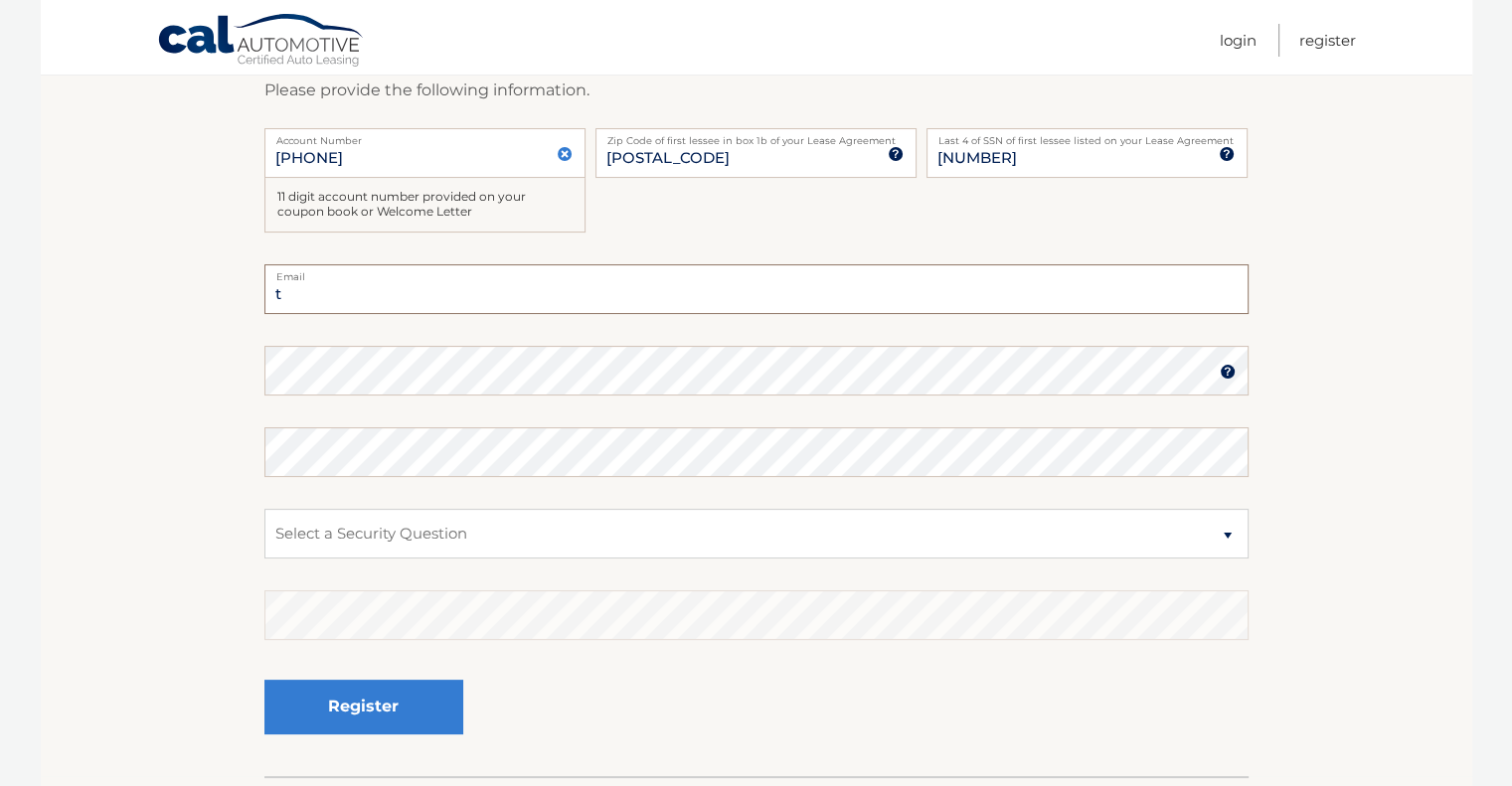type on "tyresehutcheson@gmail.com" 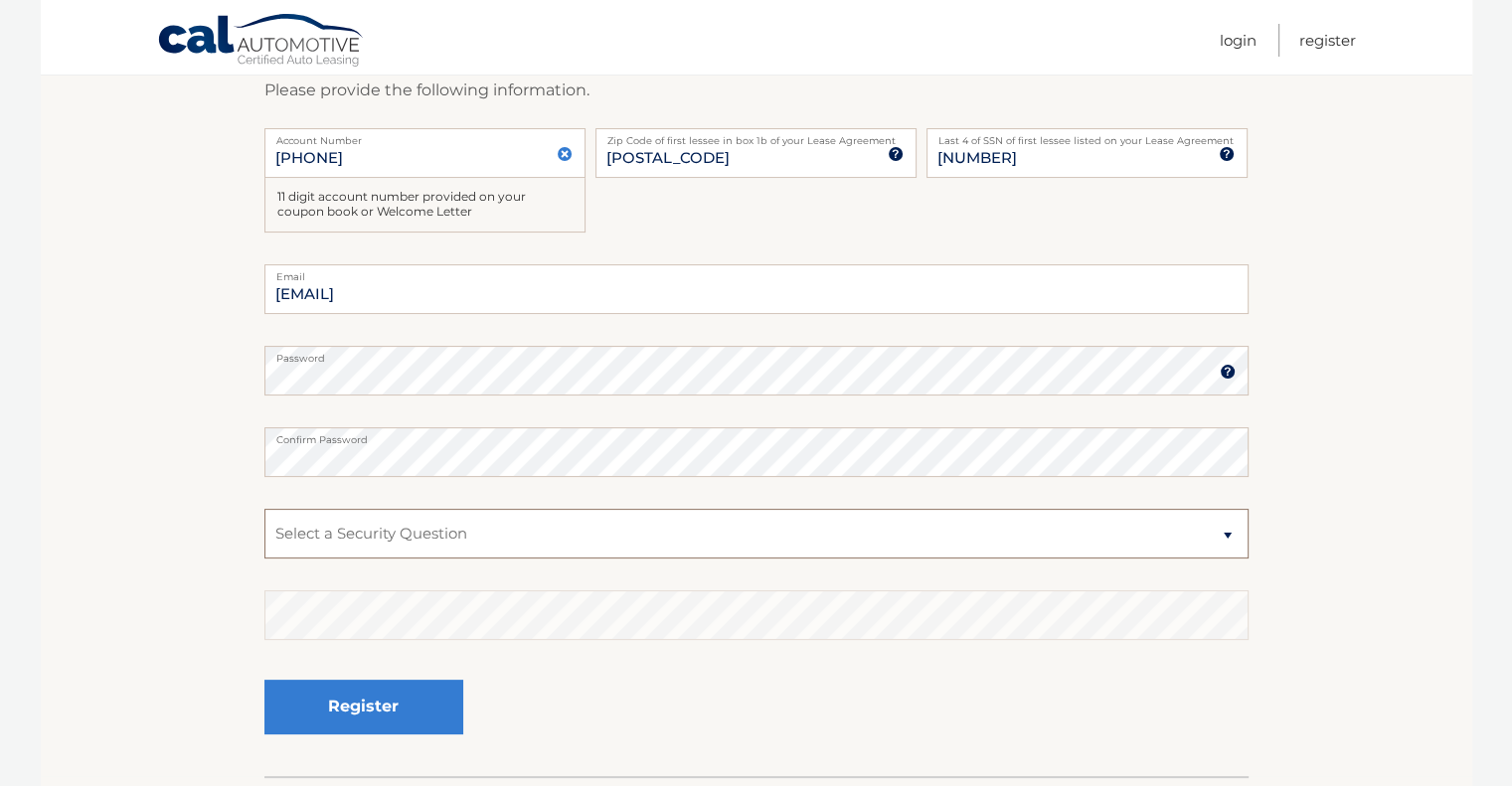 click on "Select a Security Question
What was the name of your elementary school?
What is your mother’s maiden name?
What street did you live on in the third grade?
In what city or town was your first job?
What was your childhood phone number including area code? (e.g., 000-000-0000)" at bounding box center [756, 534] 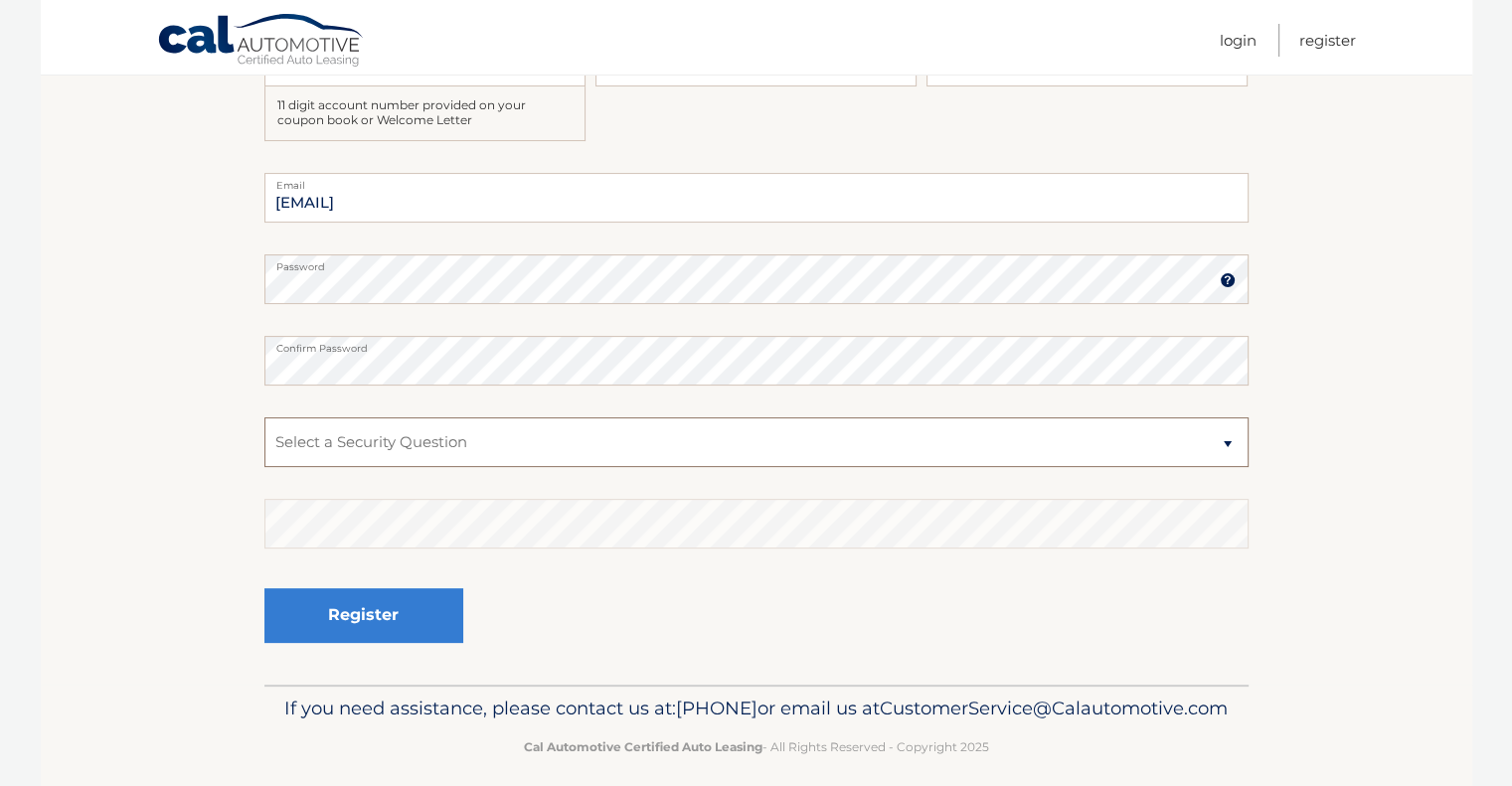 scroll, scrollTop: 397, scrollLeft: 0, axis: vertical 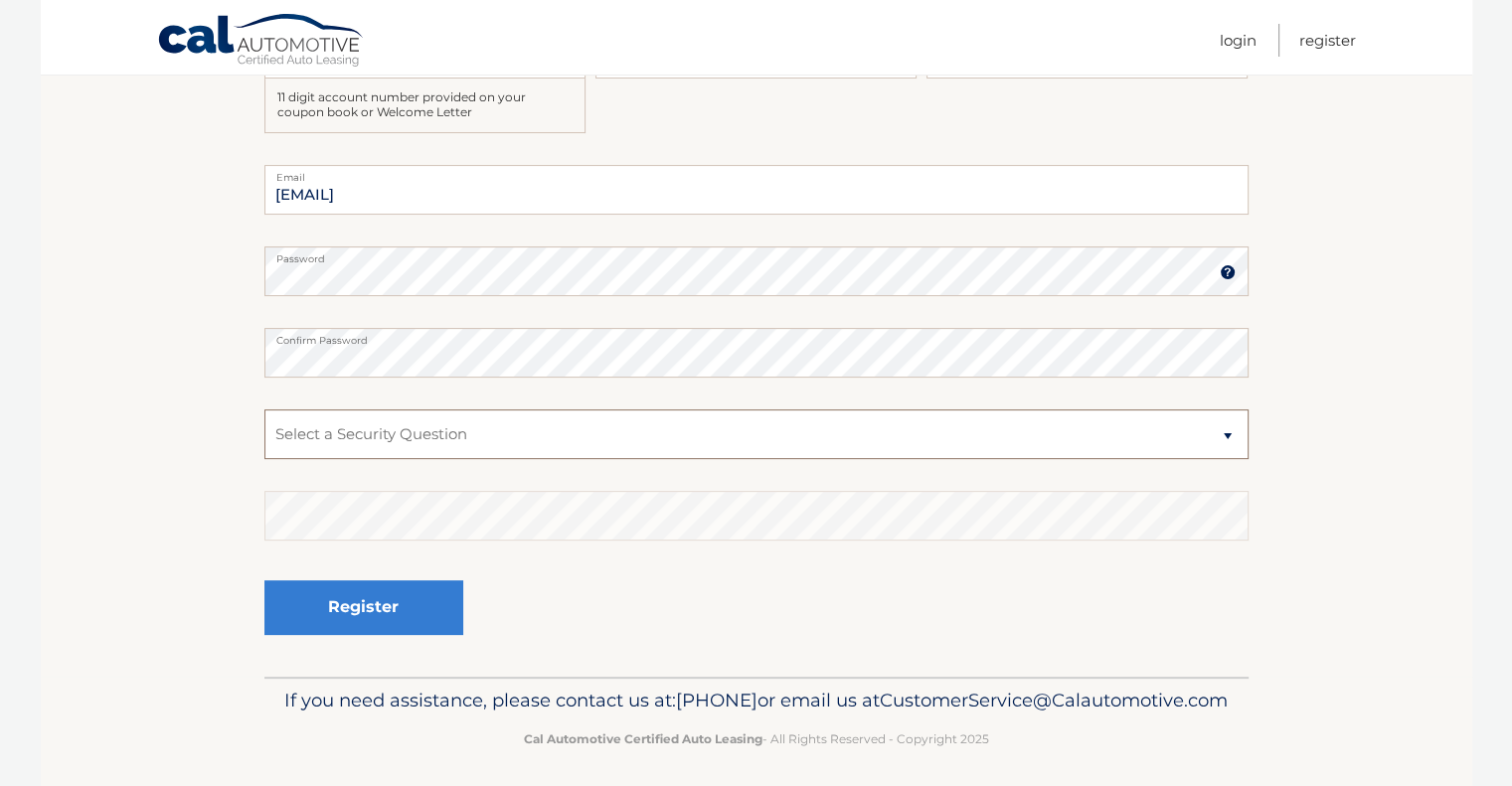 click on "Select a Security Question
What was the name of your elementary school?
What is your mother’s maiden name?
What street did you live on in the third grade?
In what city or town was your first job?
What was your childhood phone number including area code? (e.g., 000-000-0000)" at bounding box center (756, 434) 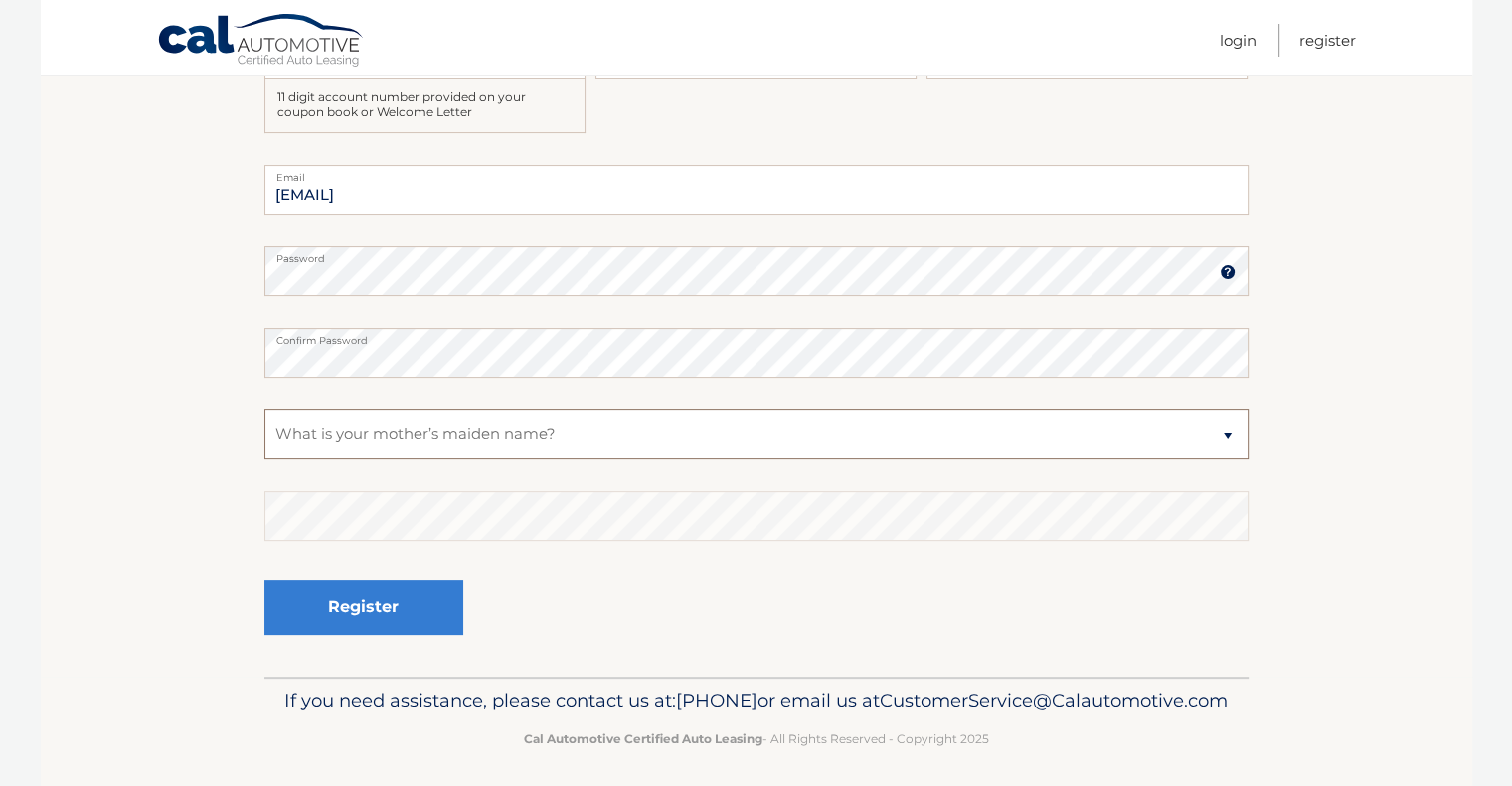 click on "Select a Security Question
What was the name of your elementary school?
What is your mother’s maiden name?
What street did you live on in the third grade?
In what city or town was your first job?
What was your childhood phone number including area code? (e.g., 000-000-0000)" at bounding box center (756, 434) 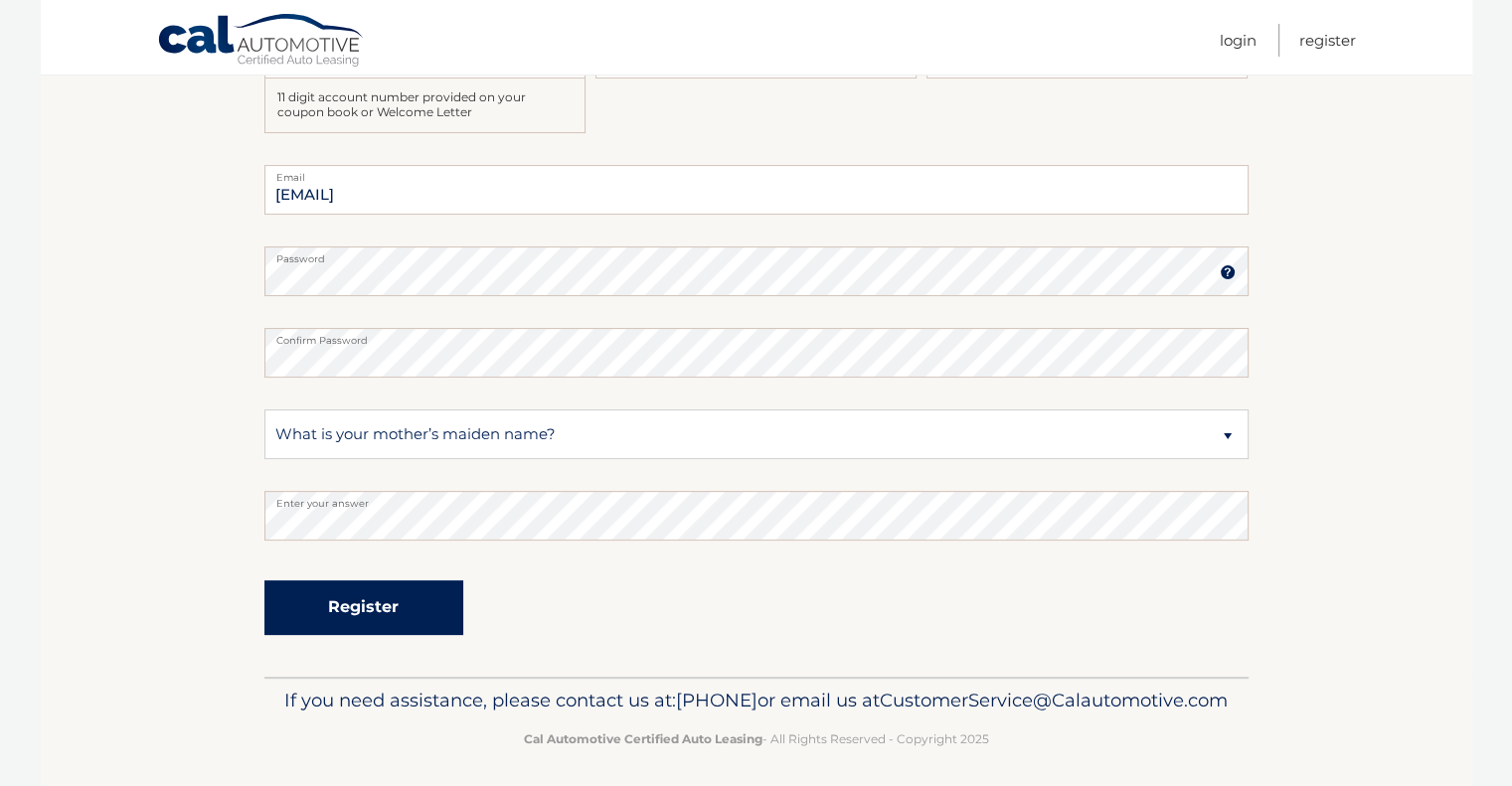 click on "Register" at bounding box center [364, 607] 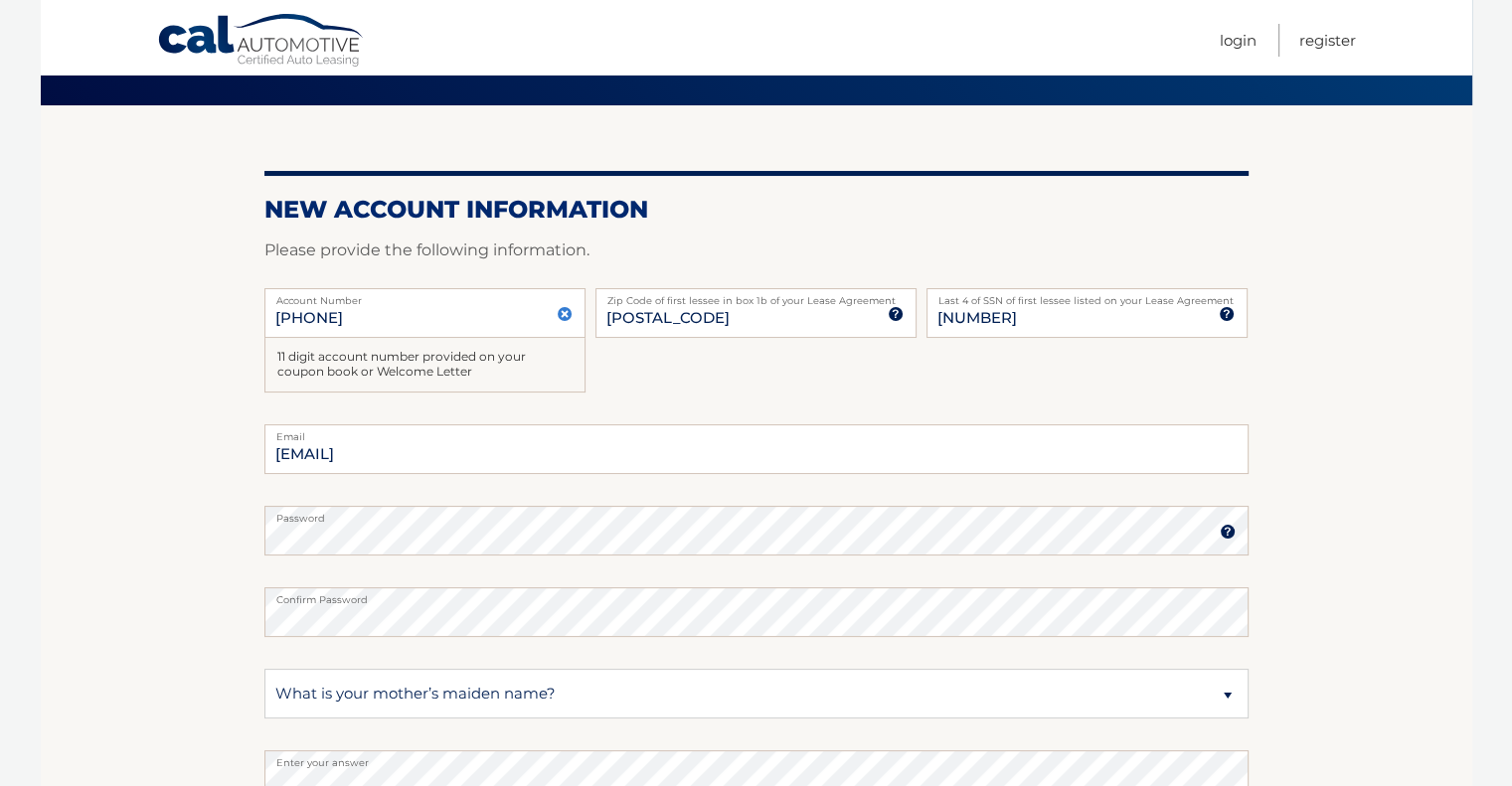 scroll, scrollTop: 99, scrollLeft: 0, axis: vertical 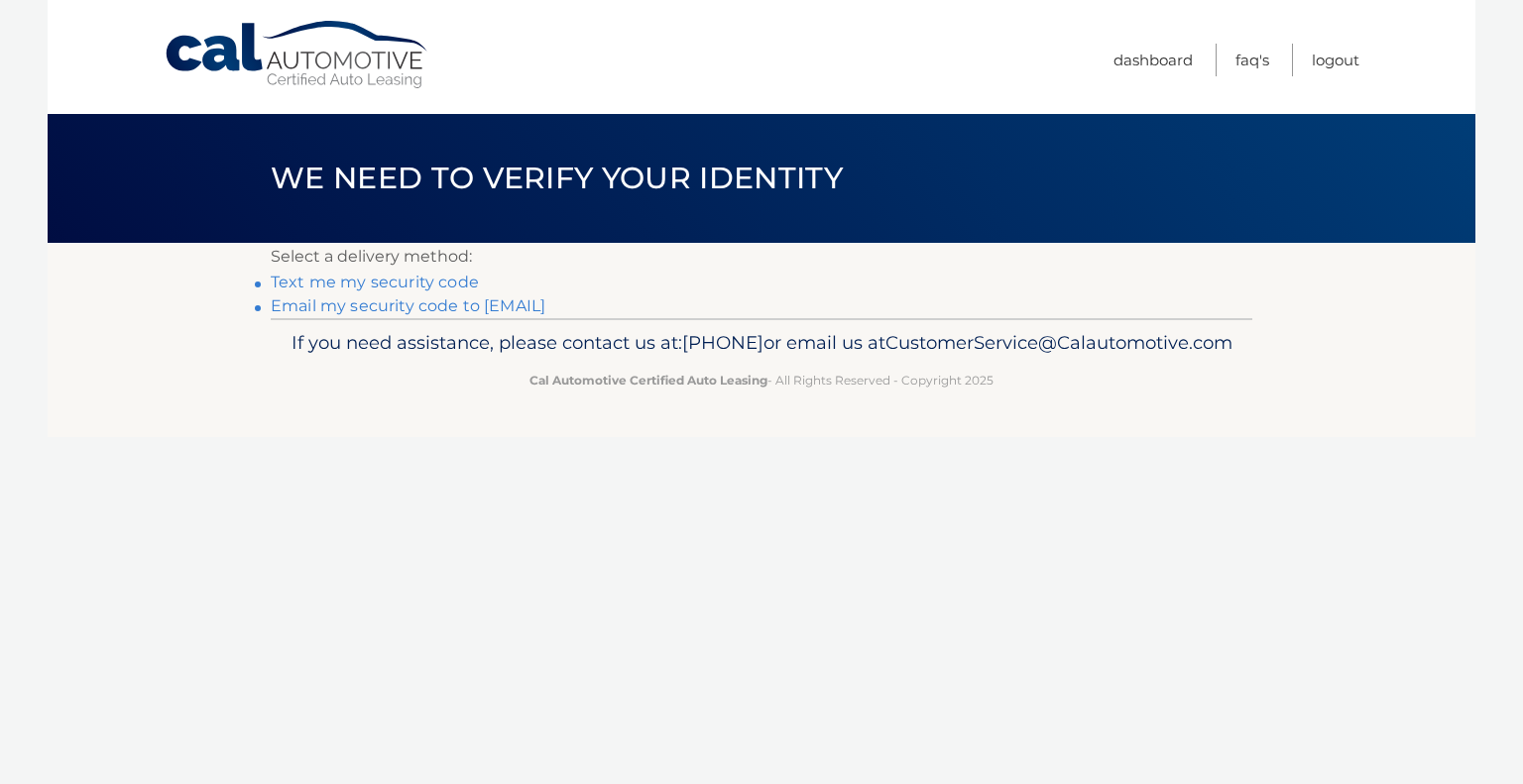 click on "Text me my security code" at bounding box center (375, 281) 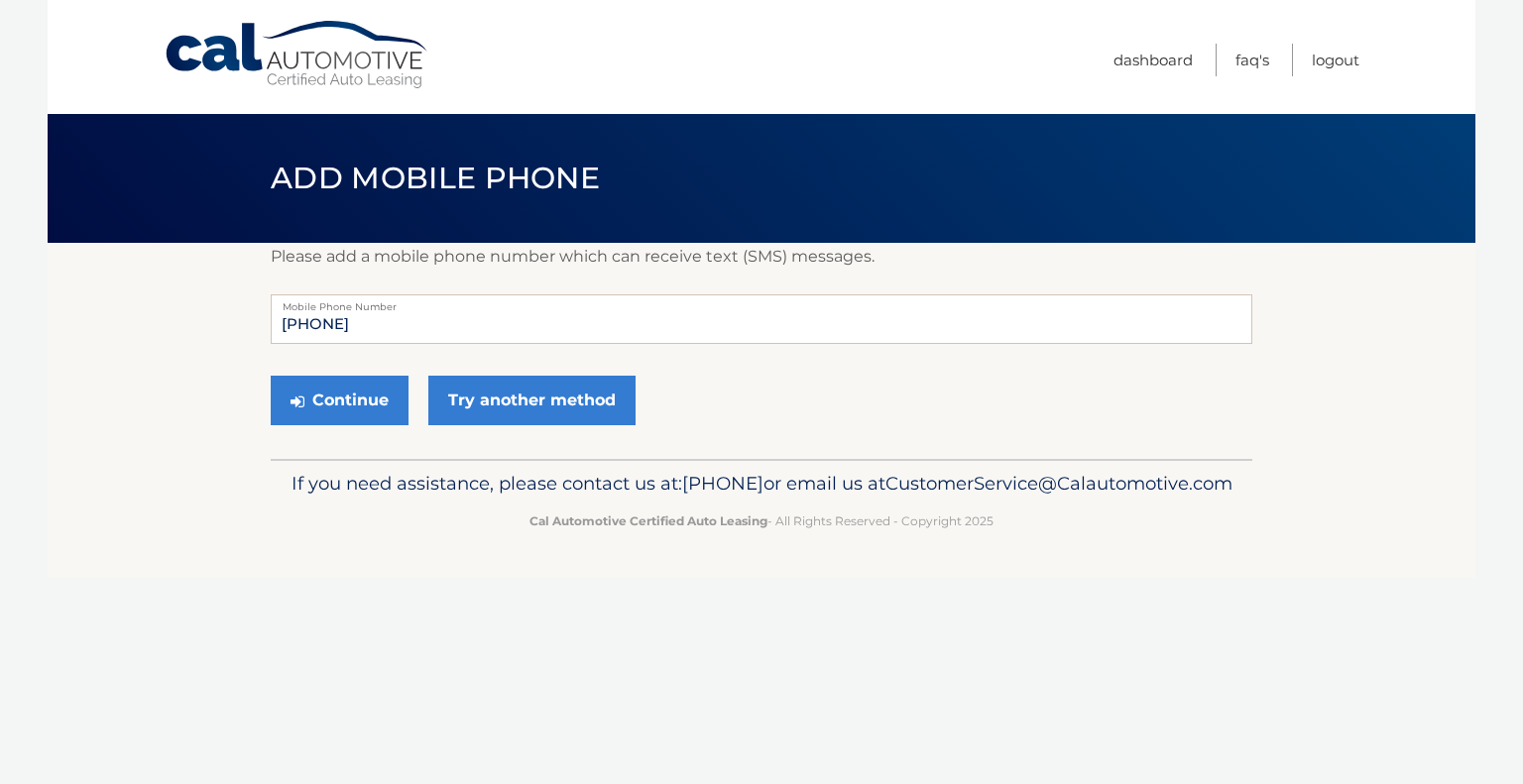 scroll, scrollTop: 0, scrollLeft: 0, axis: both 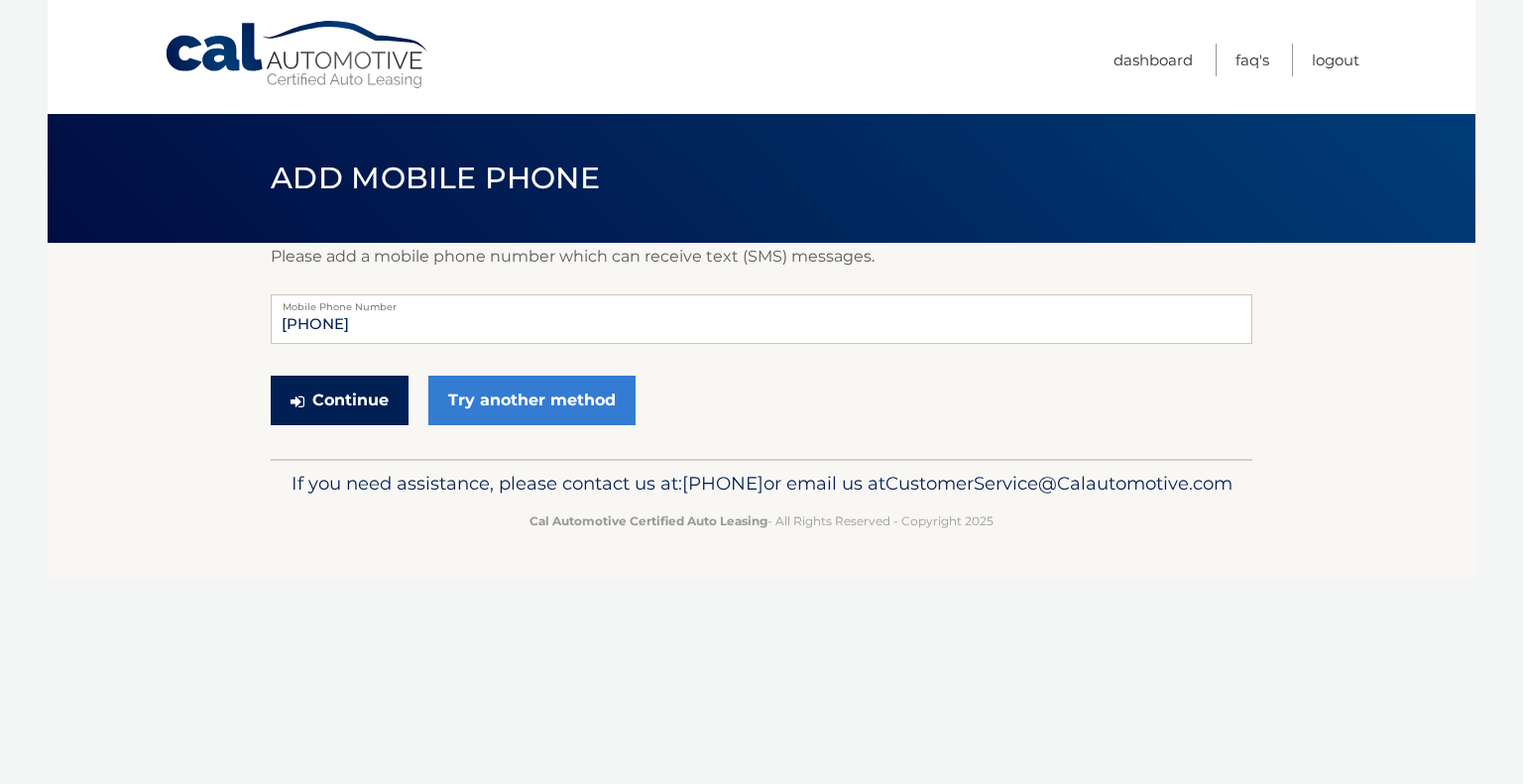 click on "Continue" at bounding box center (339, 400) 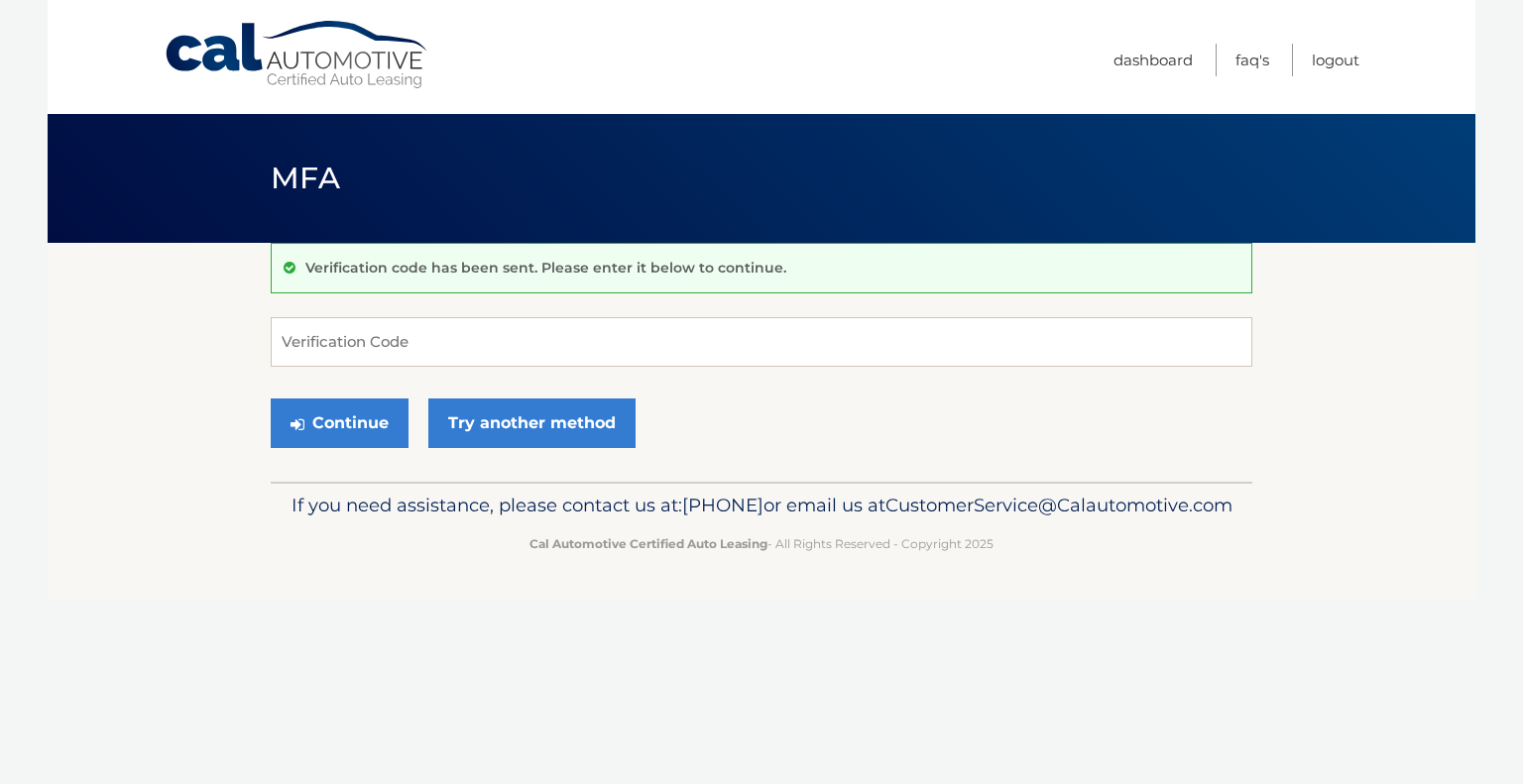 scroll, scrollTop: 0, scrollLeft: 0, axis: both 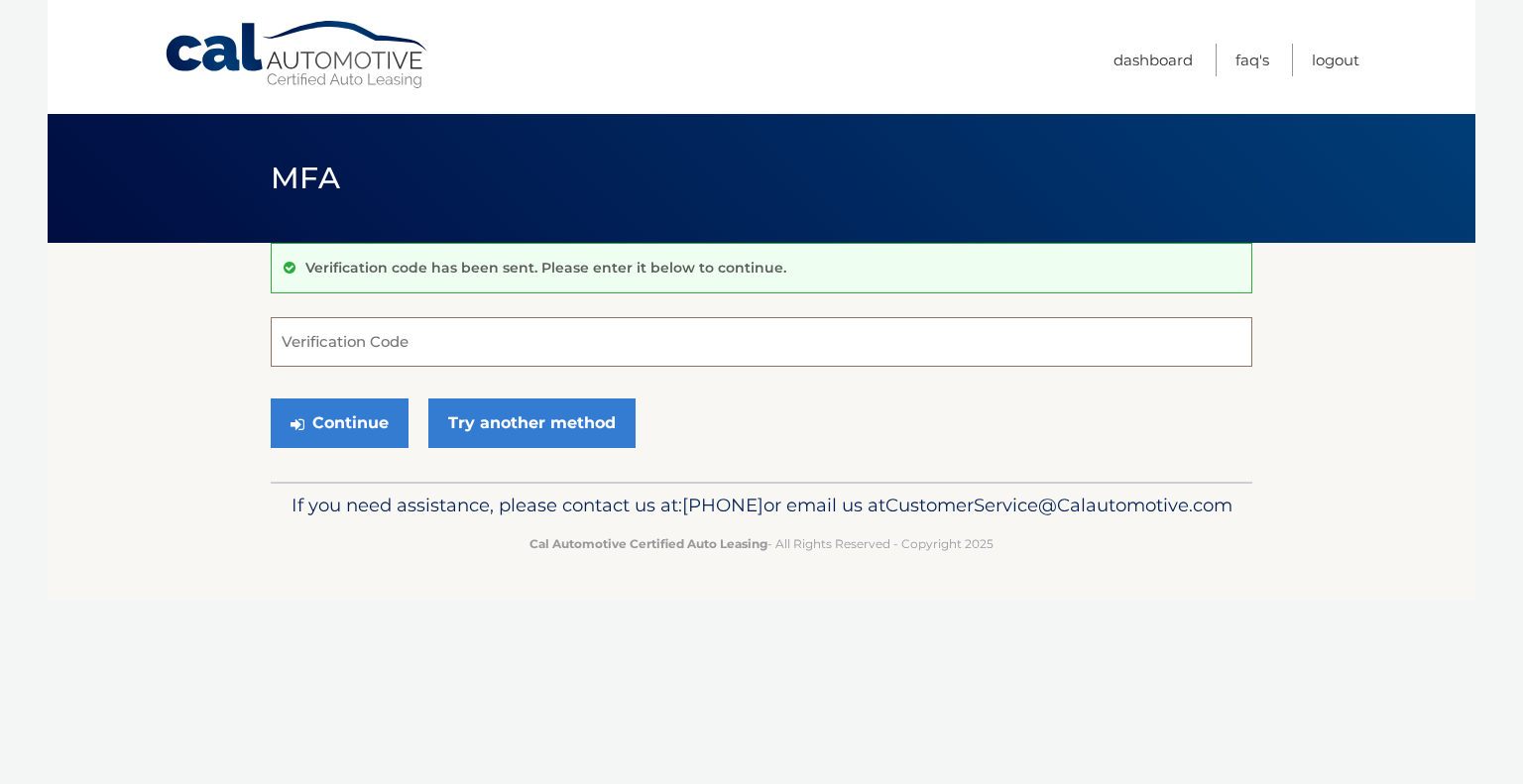 click on "Verification Code" at bounding box center [762, 342] 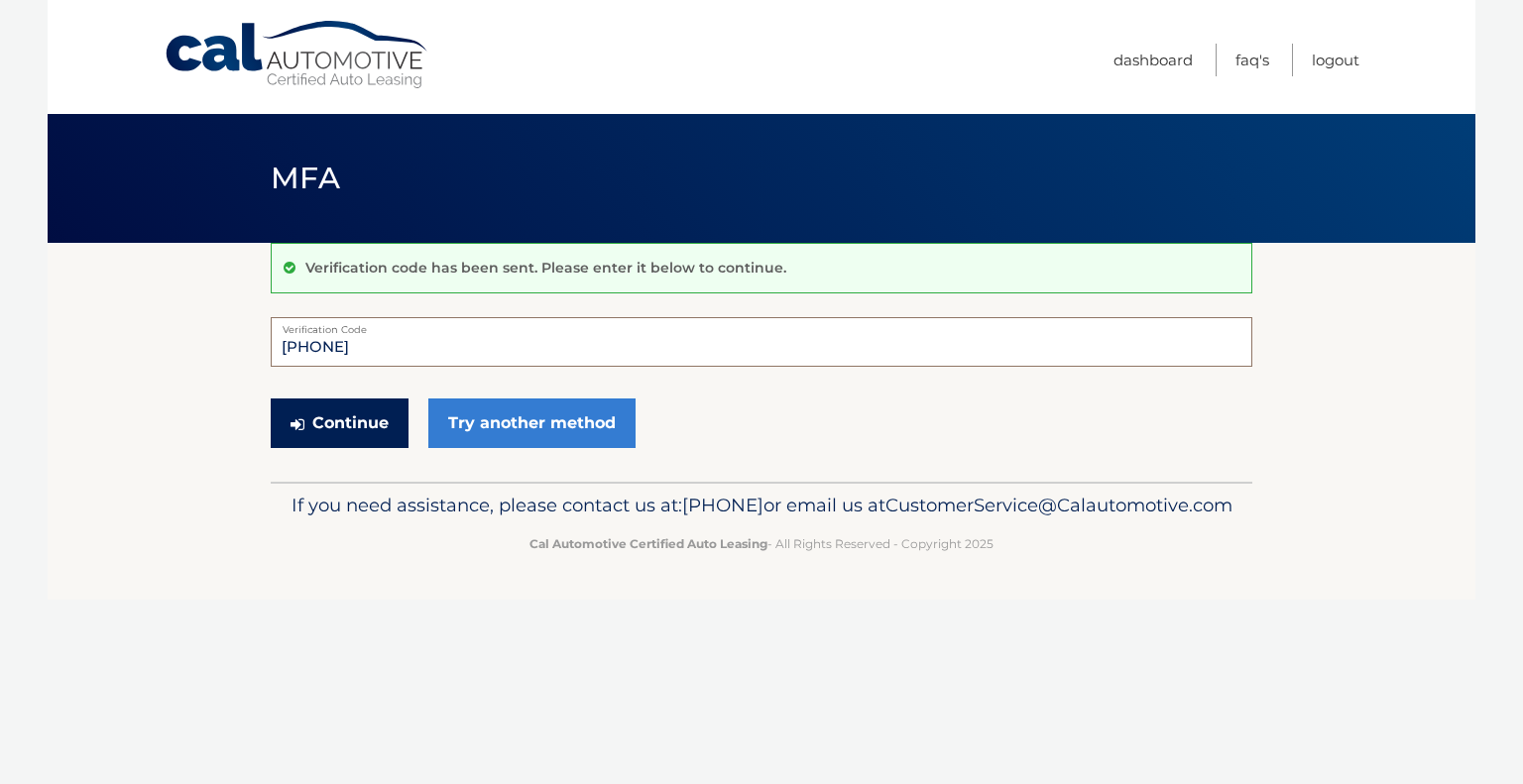 type on "575766" 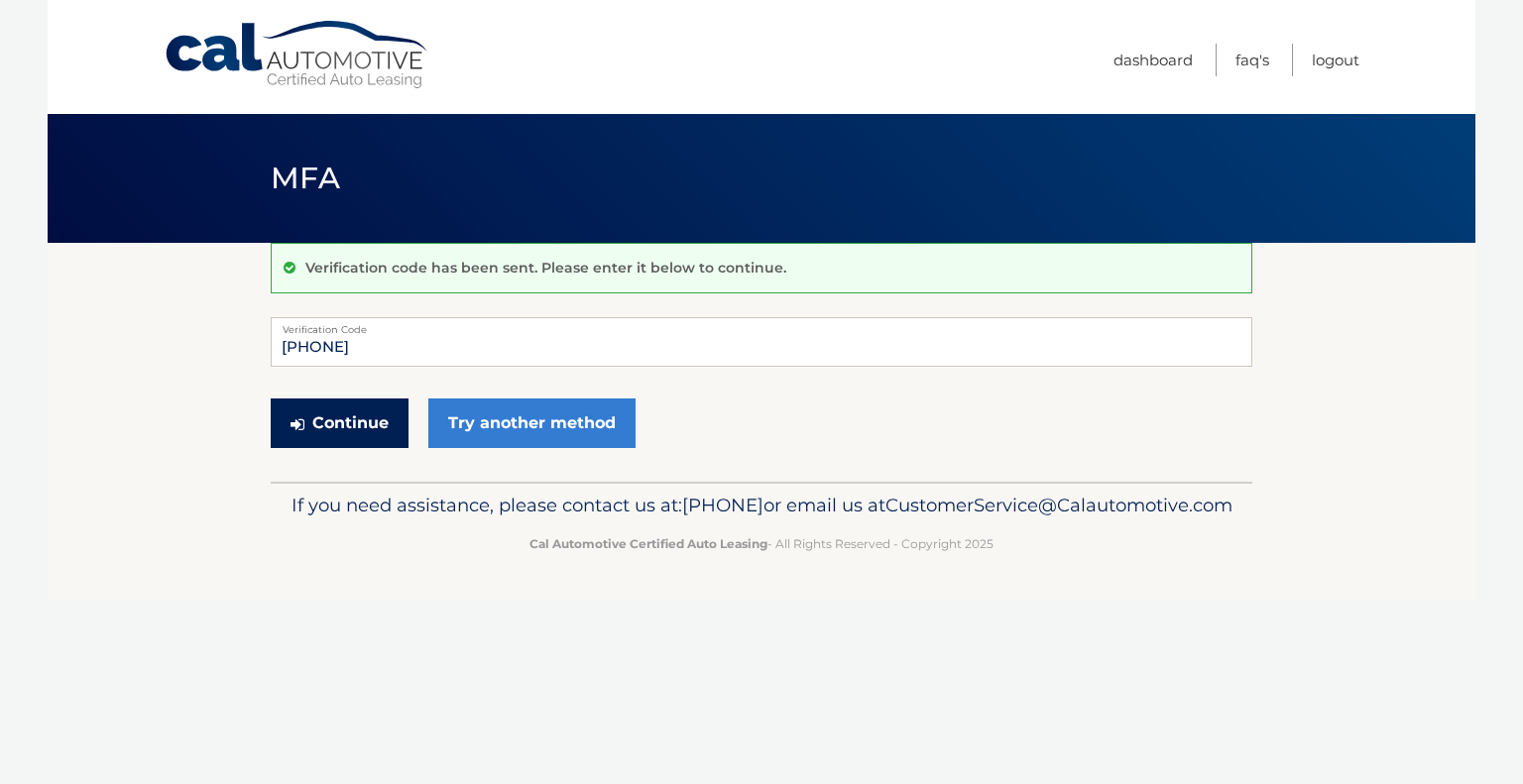 click on "Continue" at bounding box center [339, 423] 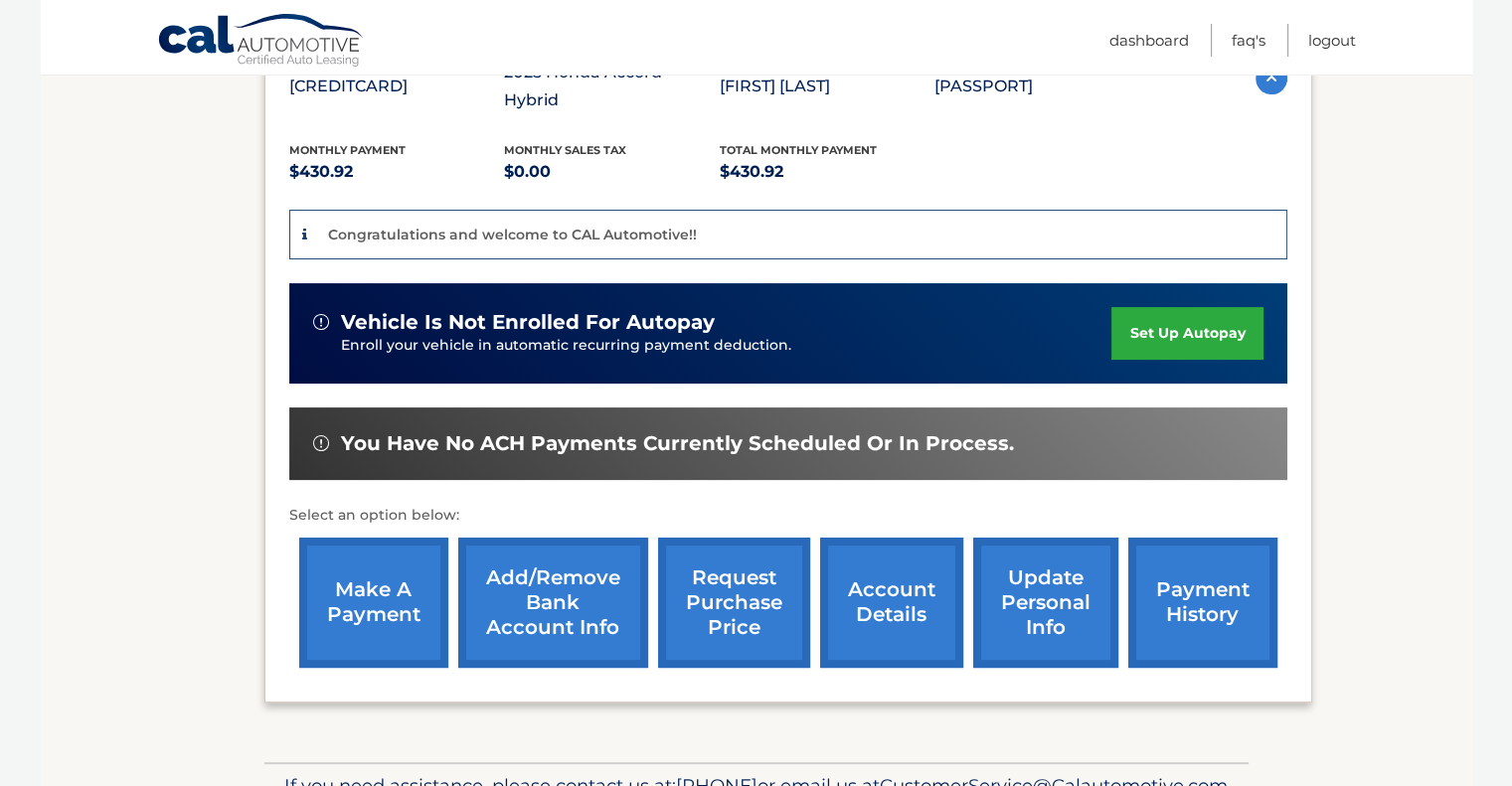 scroll, scrollTop: 397, scrollLeft: 0, axis: vertical 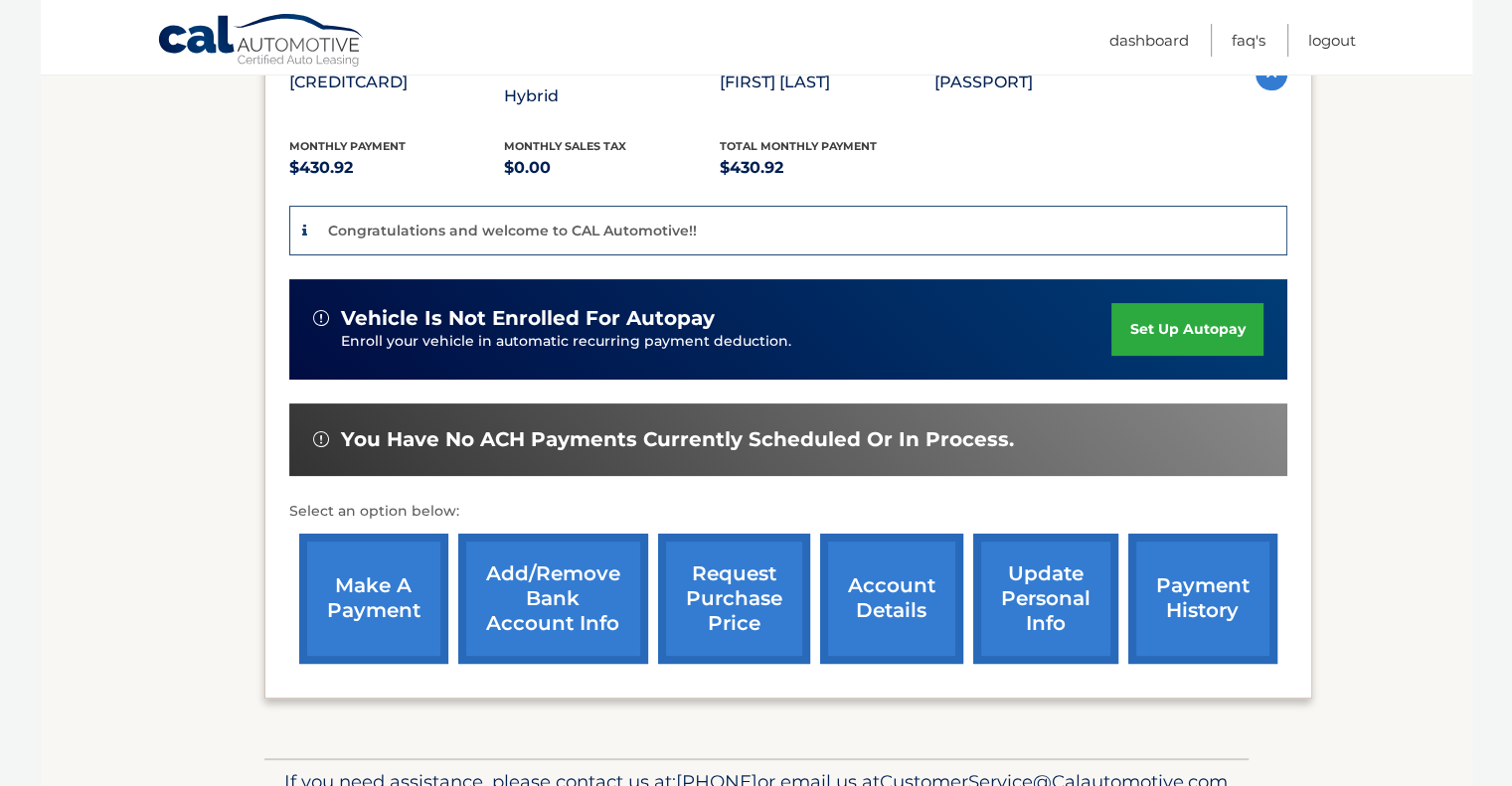 click on "make a payment" at bounding box center [374, 598] 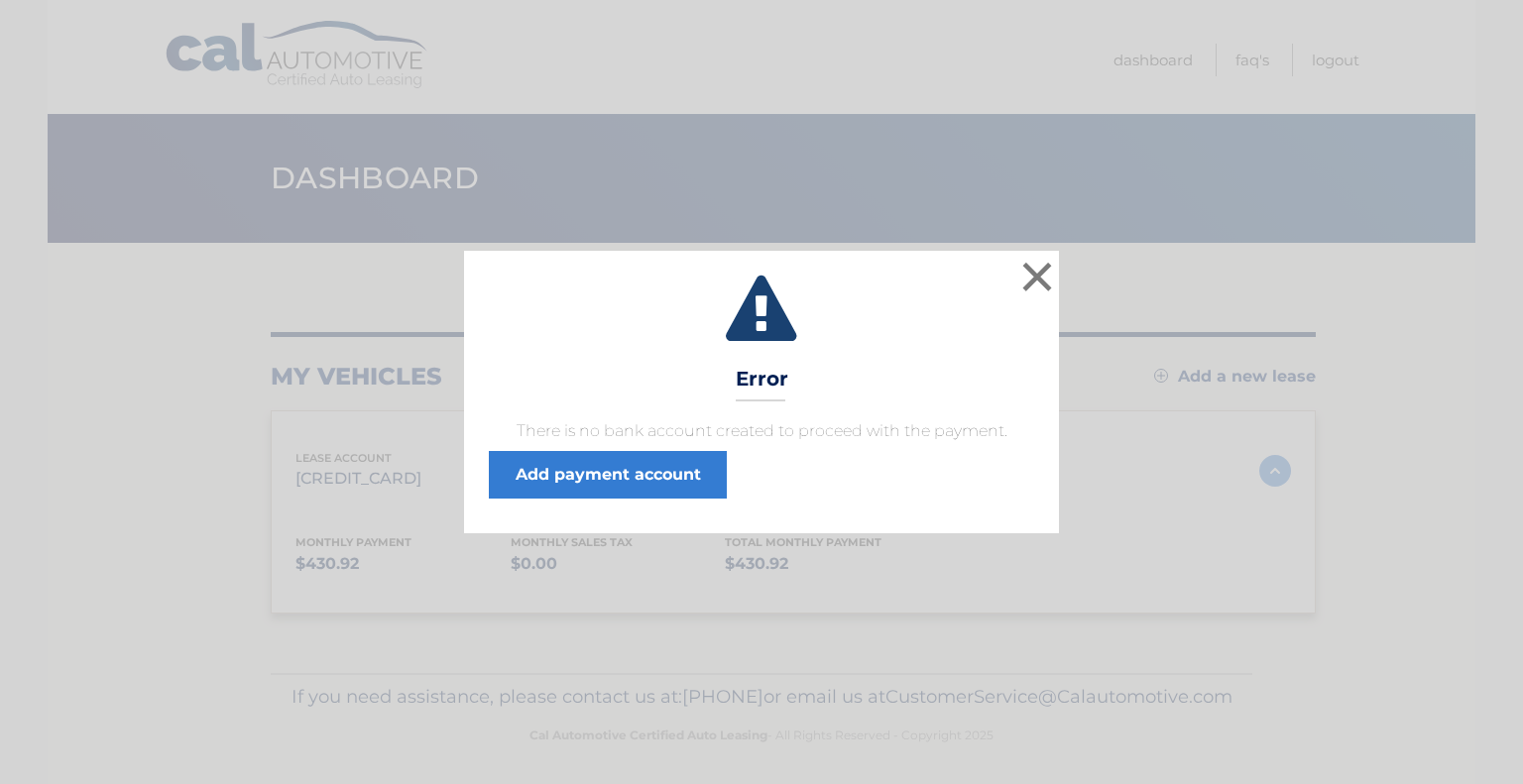scroll, scrollTop: 0, scrollLeft: 0, axis: both 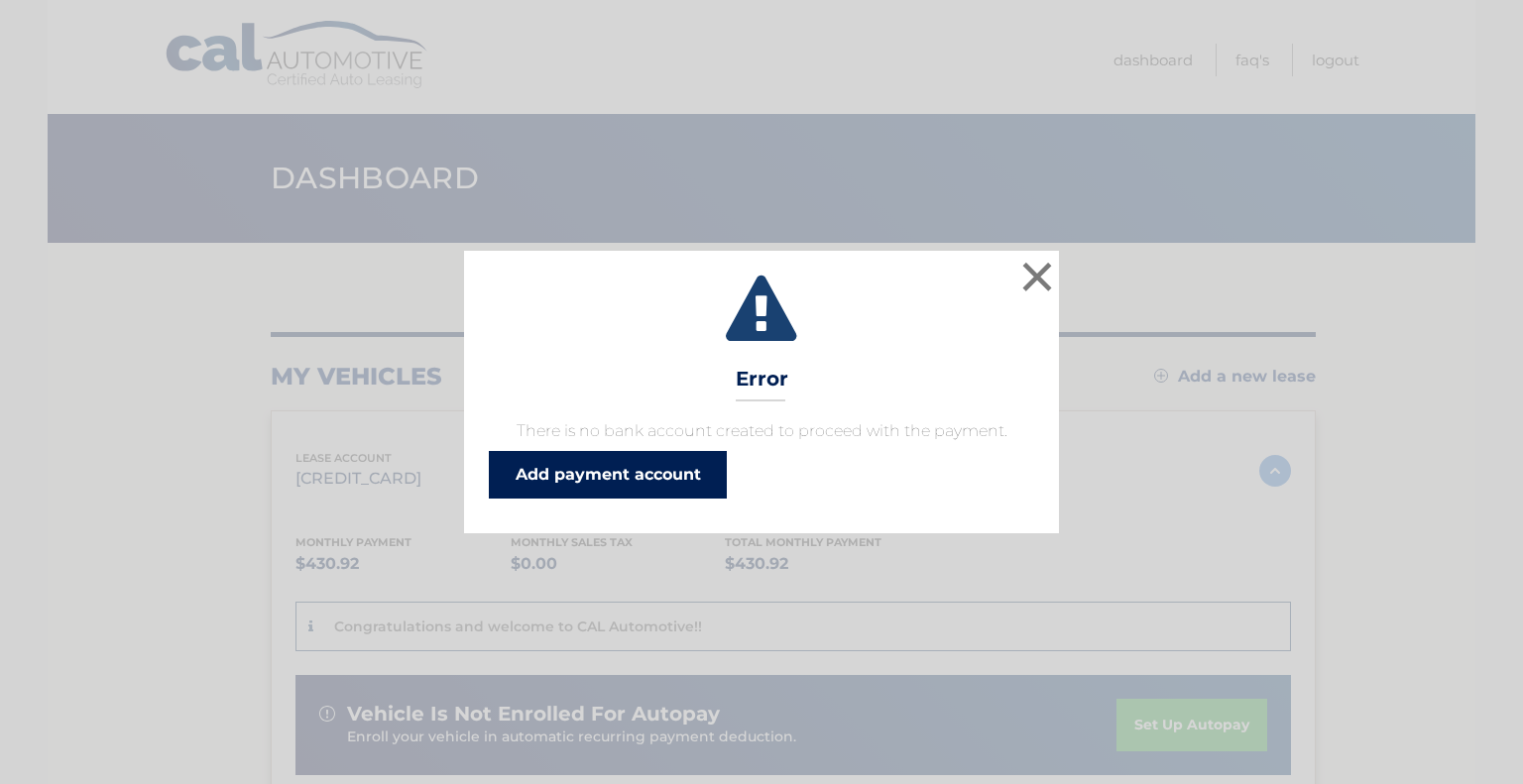 click on "Add payment account" at bounding box center (608, 475) 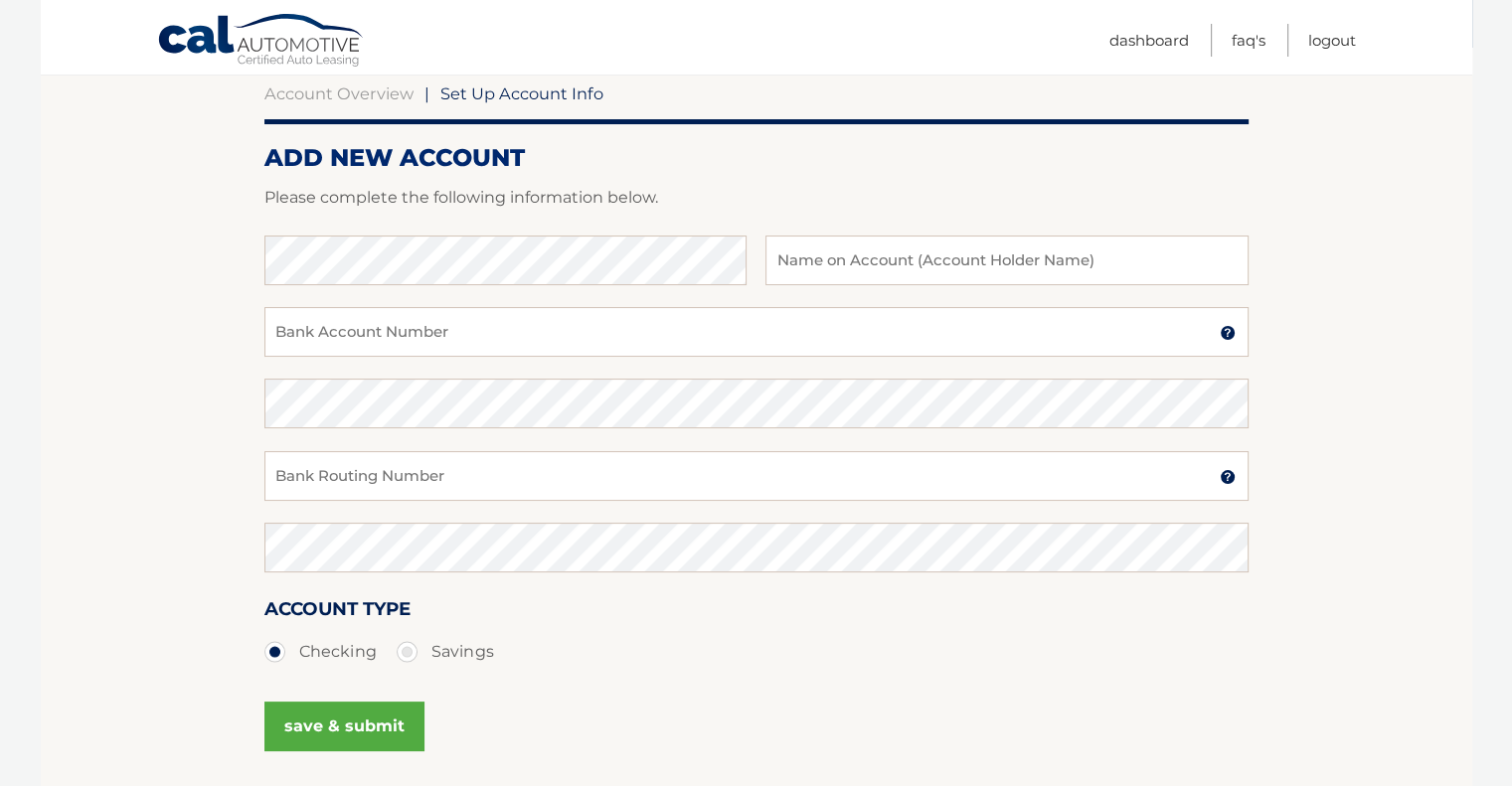 scroll, scrollTop: 167, scrollLeft: 0, axis: vertical 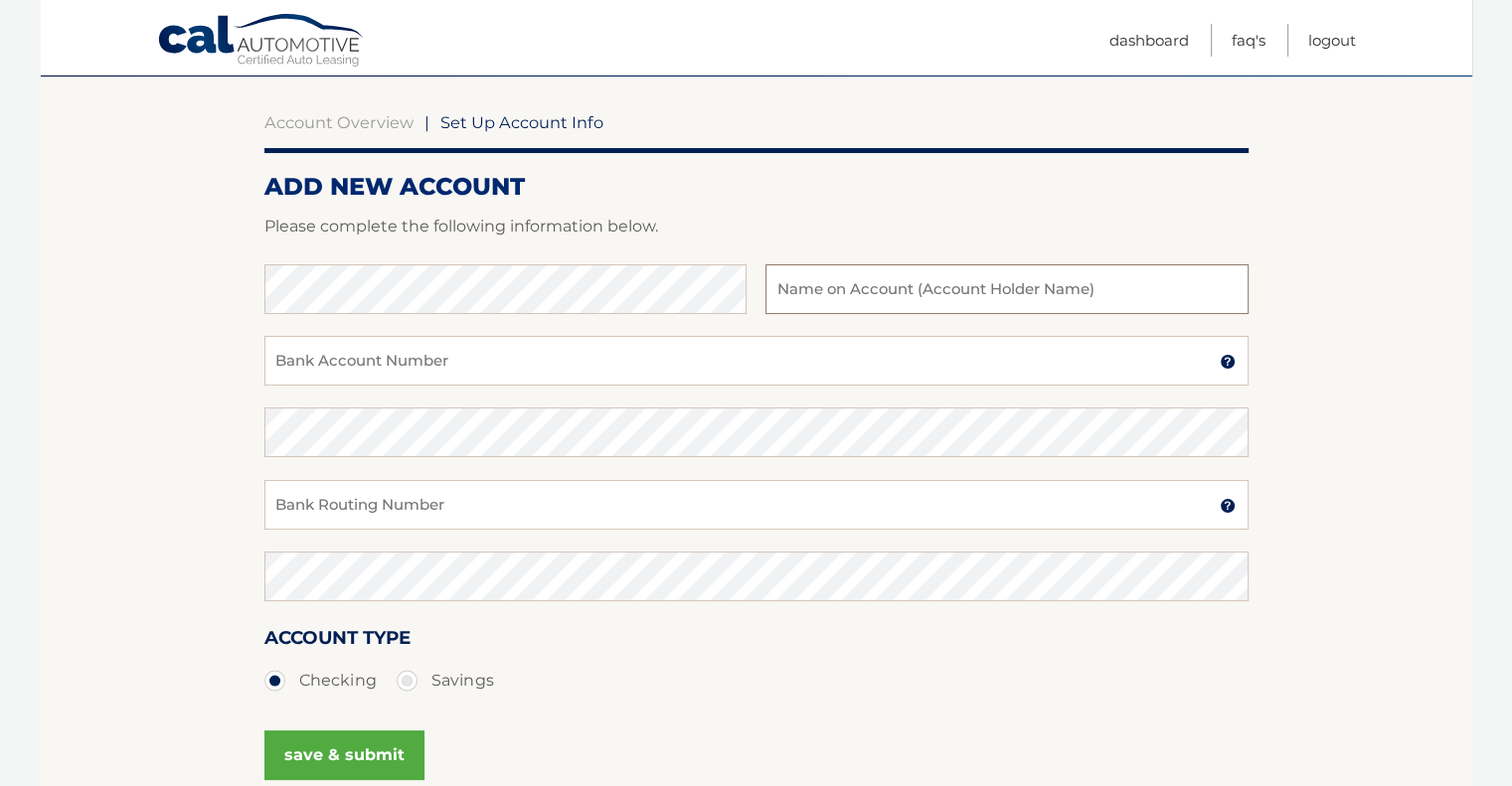 click at bounding box center (1006, 289) 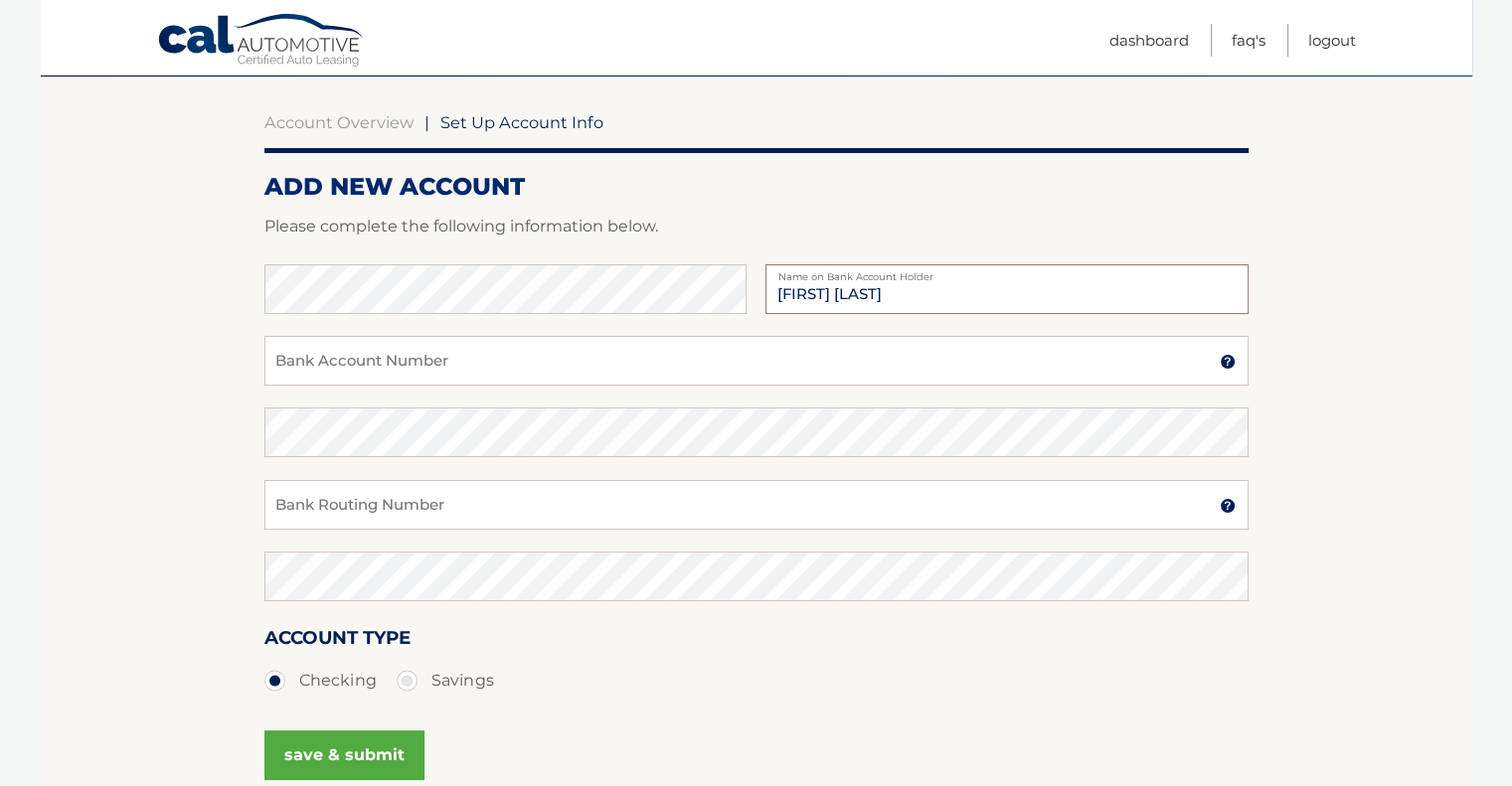 type on "Ty'rese Hutcheson" 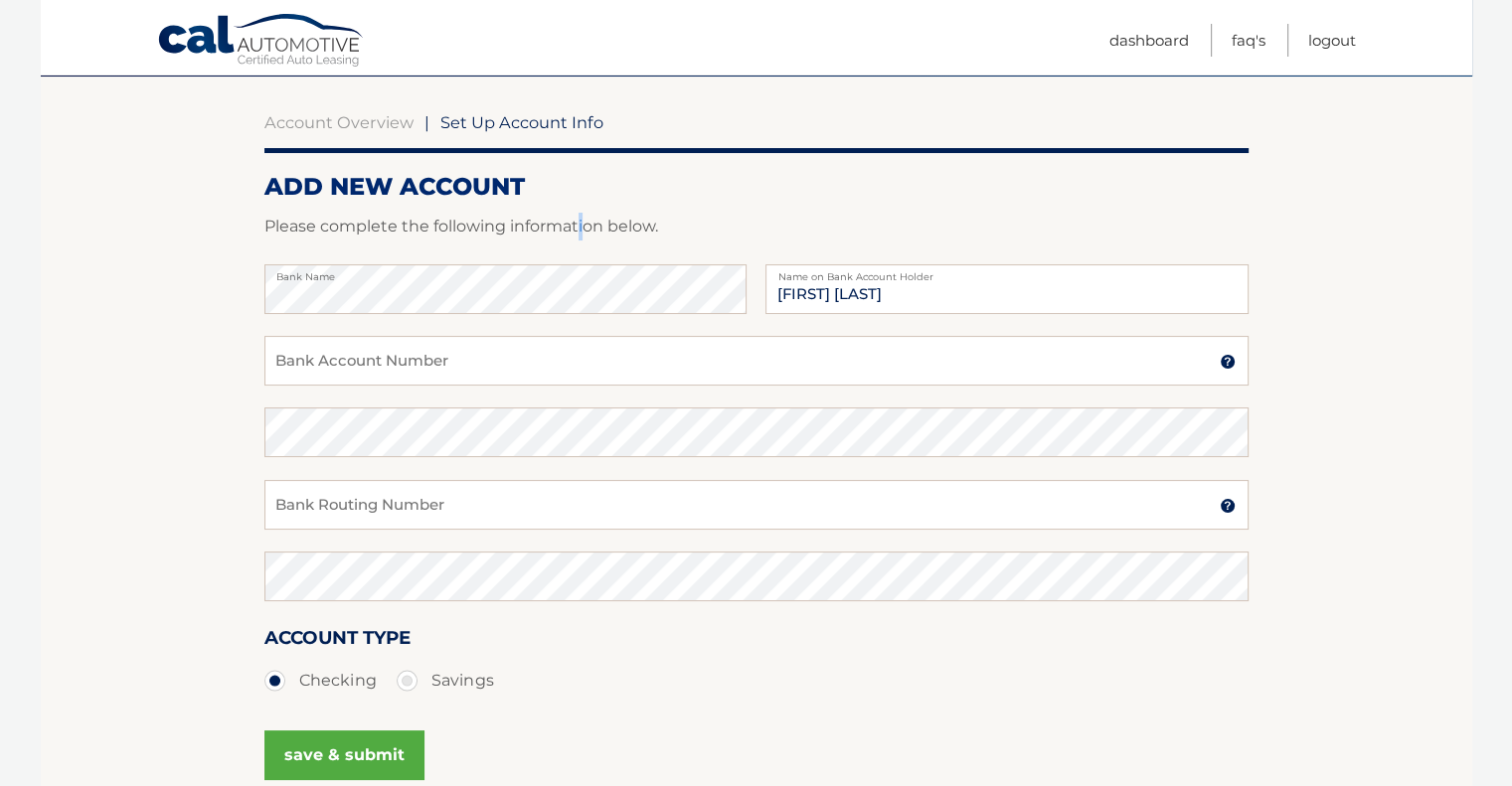 click on "Please complete the following information below." at bounding box center [756, 227] 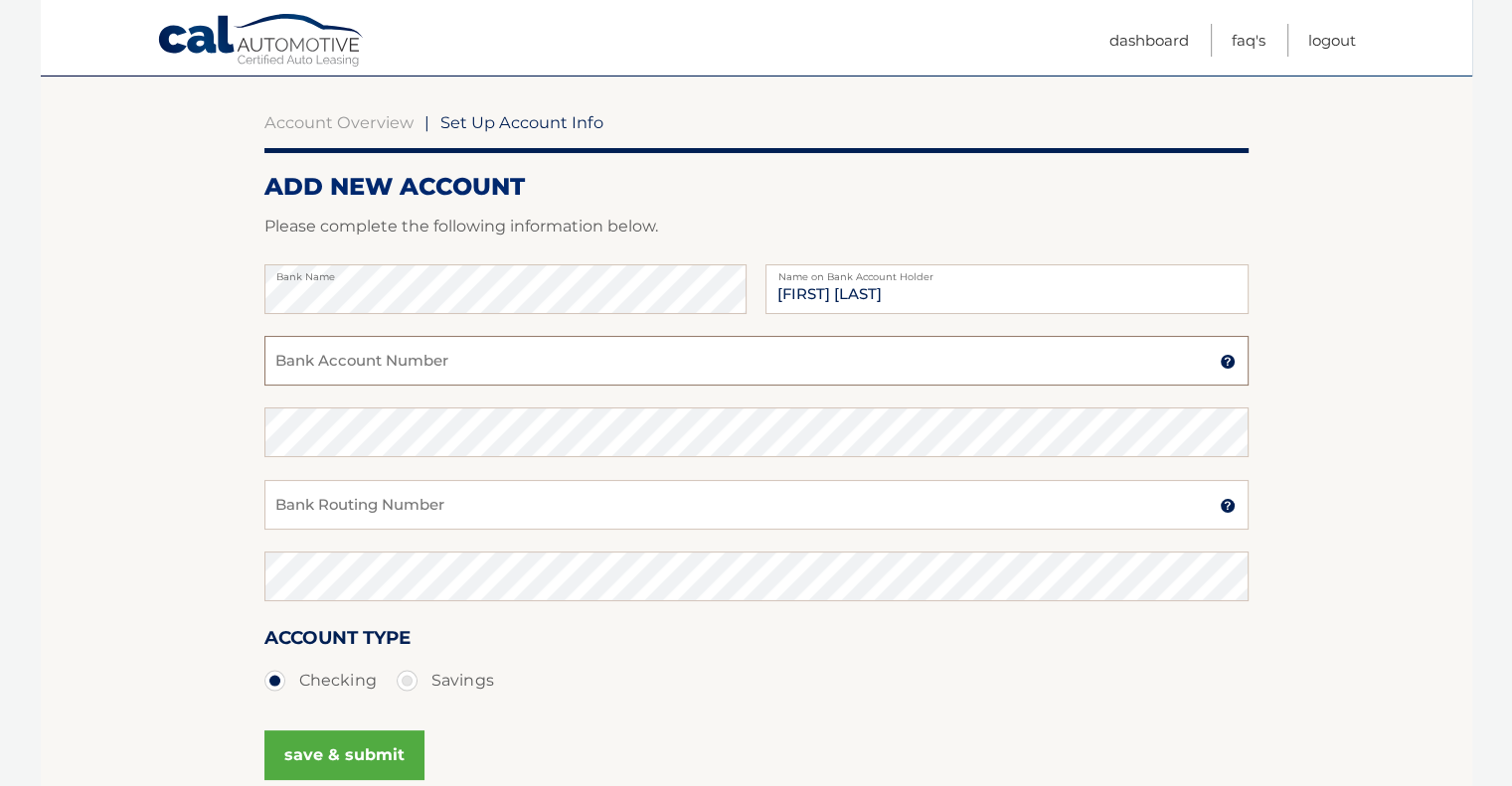 click on "Bank Account Number" at bounding box center (756, 361) 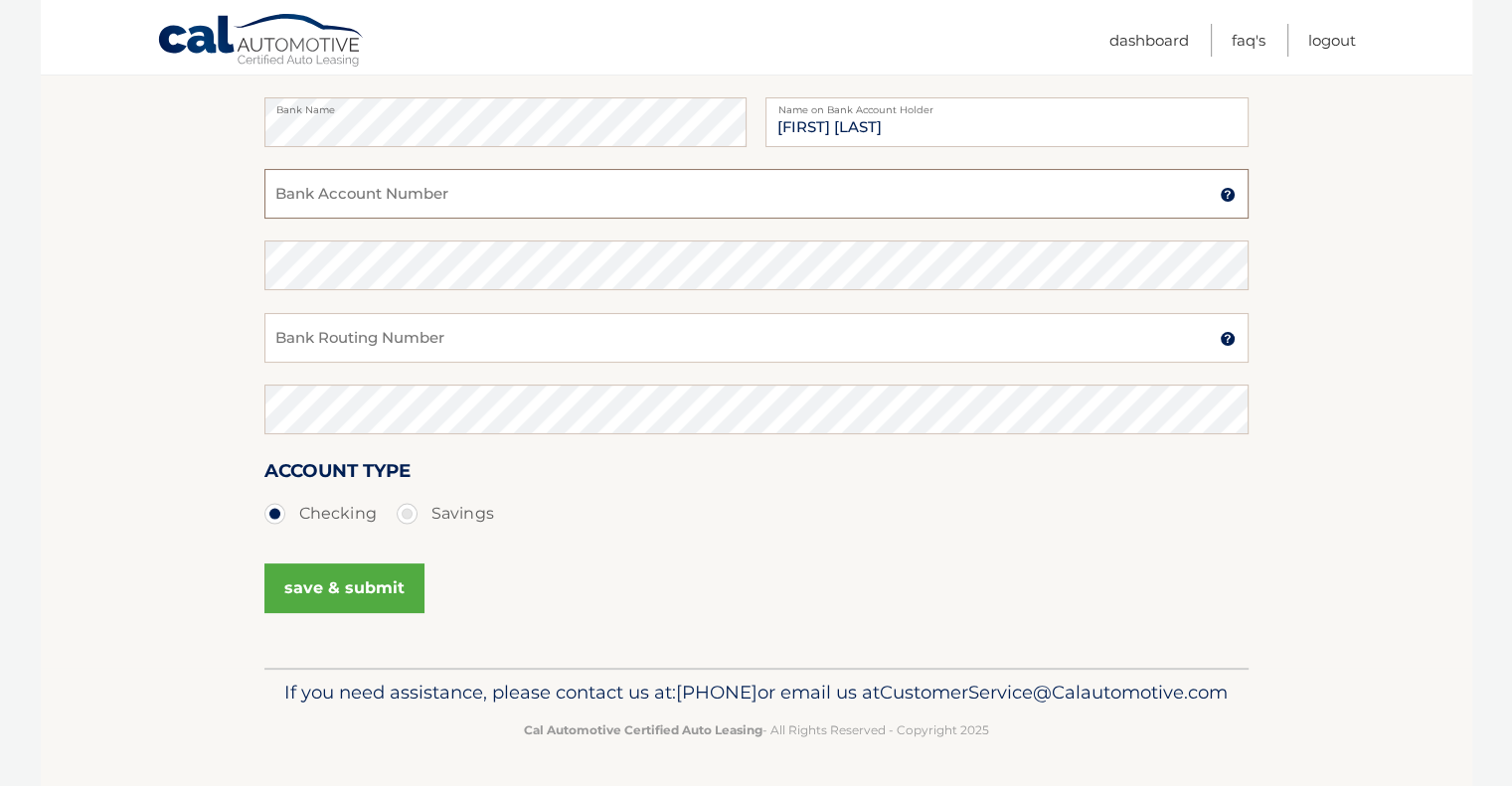 scroll, scrollTop: 366, scrollLeft: 0, axis: vertical 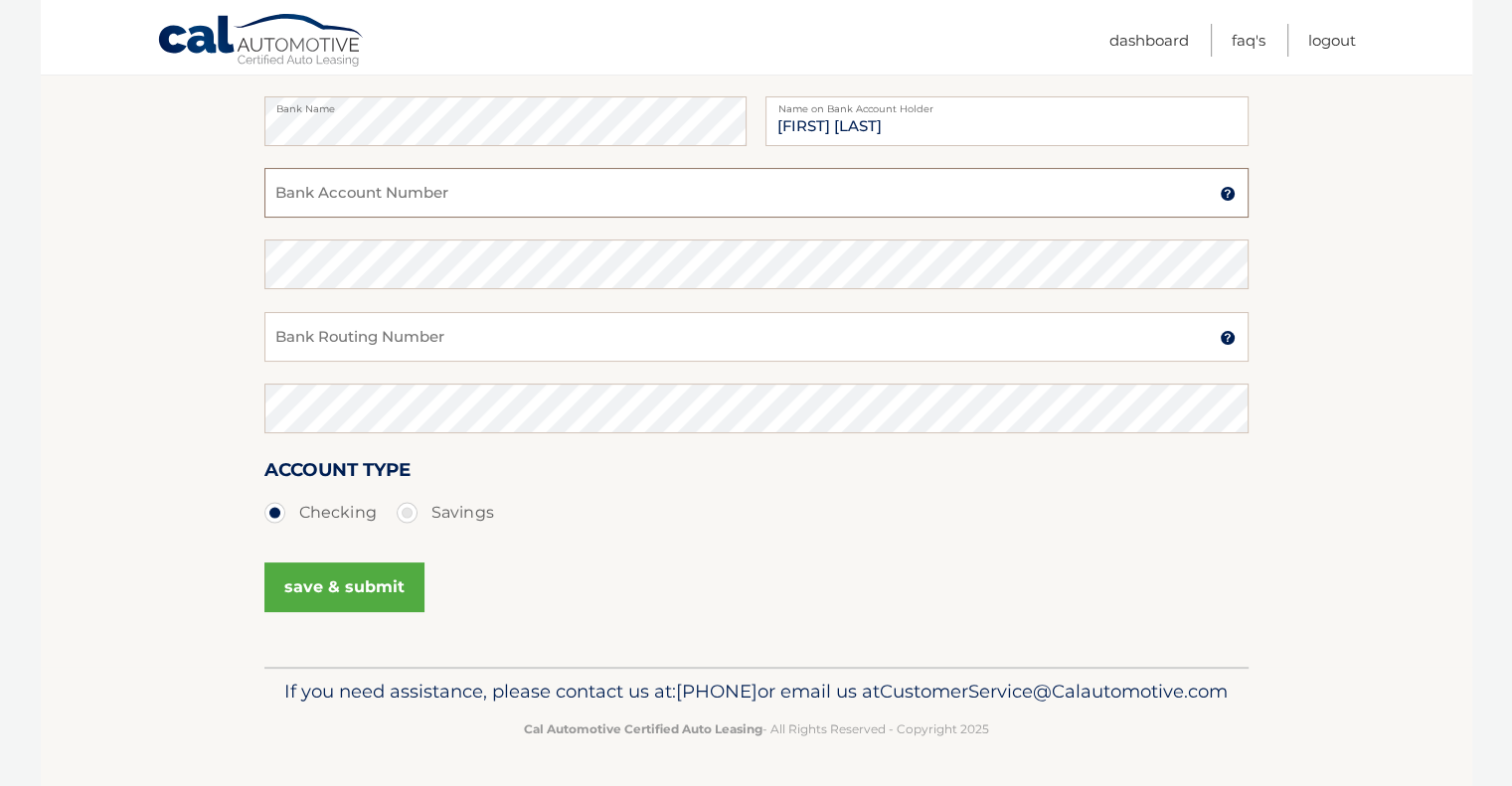 click on "Bank Account Number" at bounding box center (756, 193) 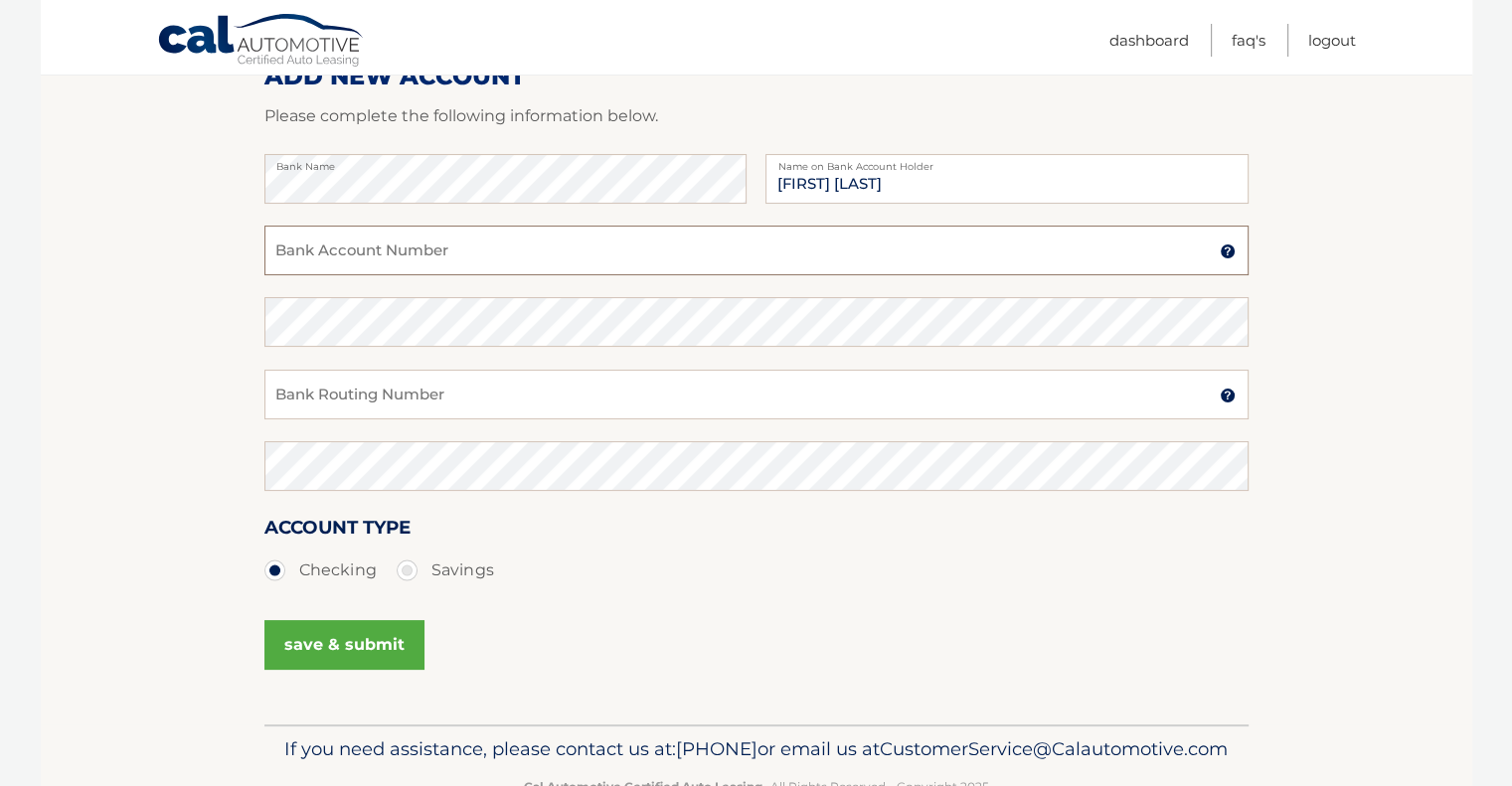 scroll, scrollTop: 266, scrollLeft: 0, axis: vertical 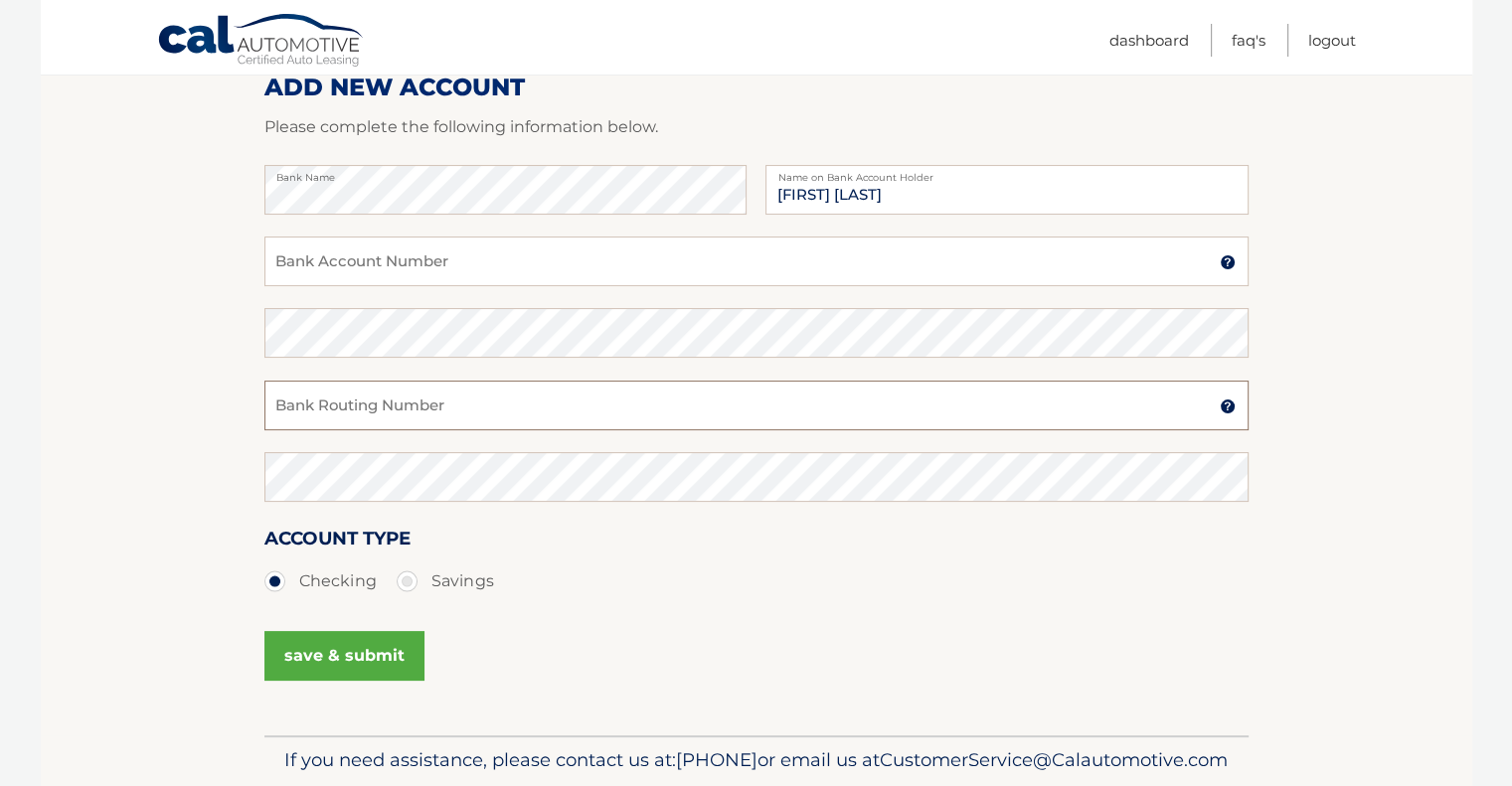 click on "Bank Routing Number" at bounding box center (756, 405) 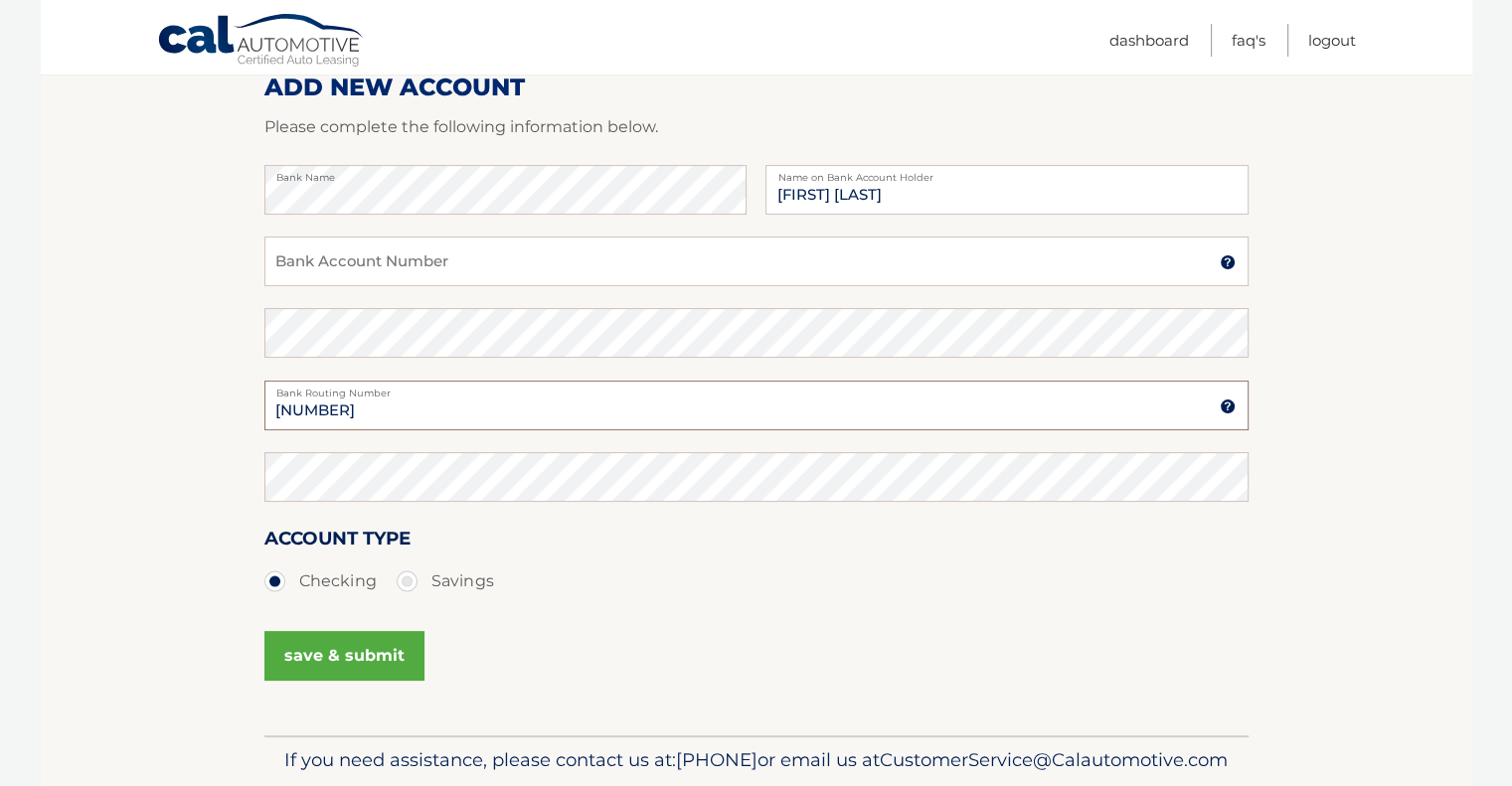 type on "031201360" 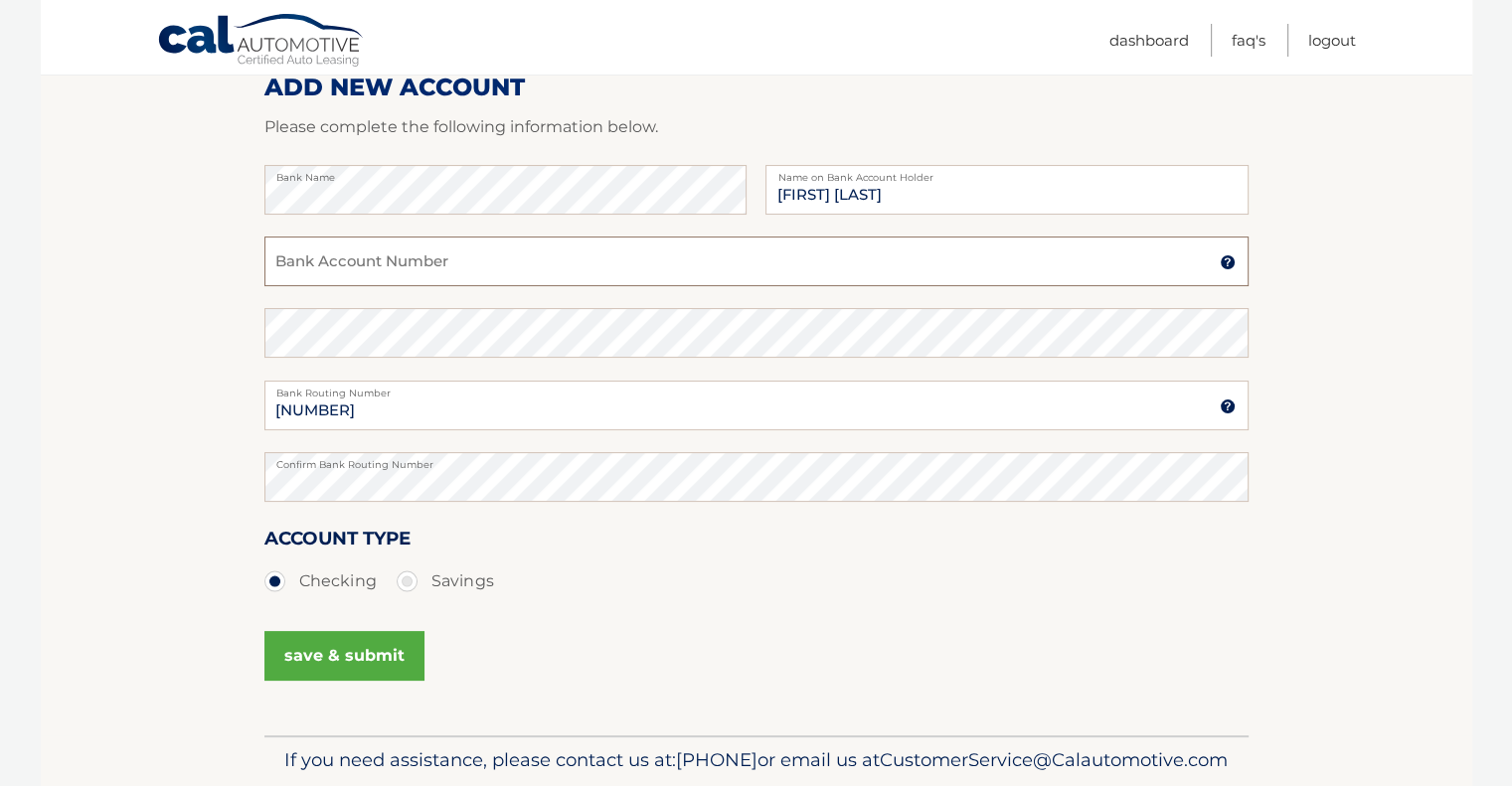 click on "Bank Account Number" at bounding box center (756, 261) 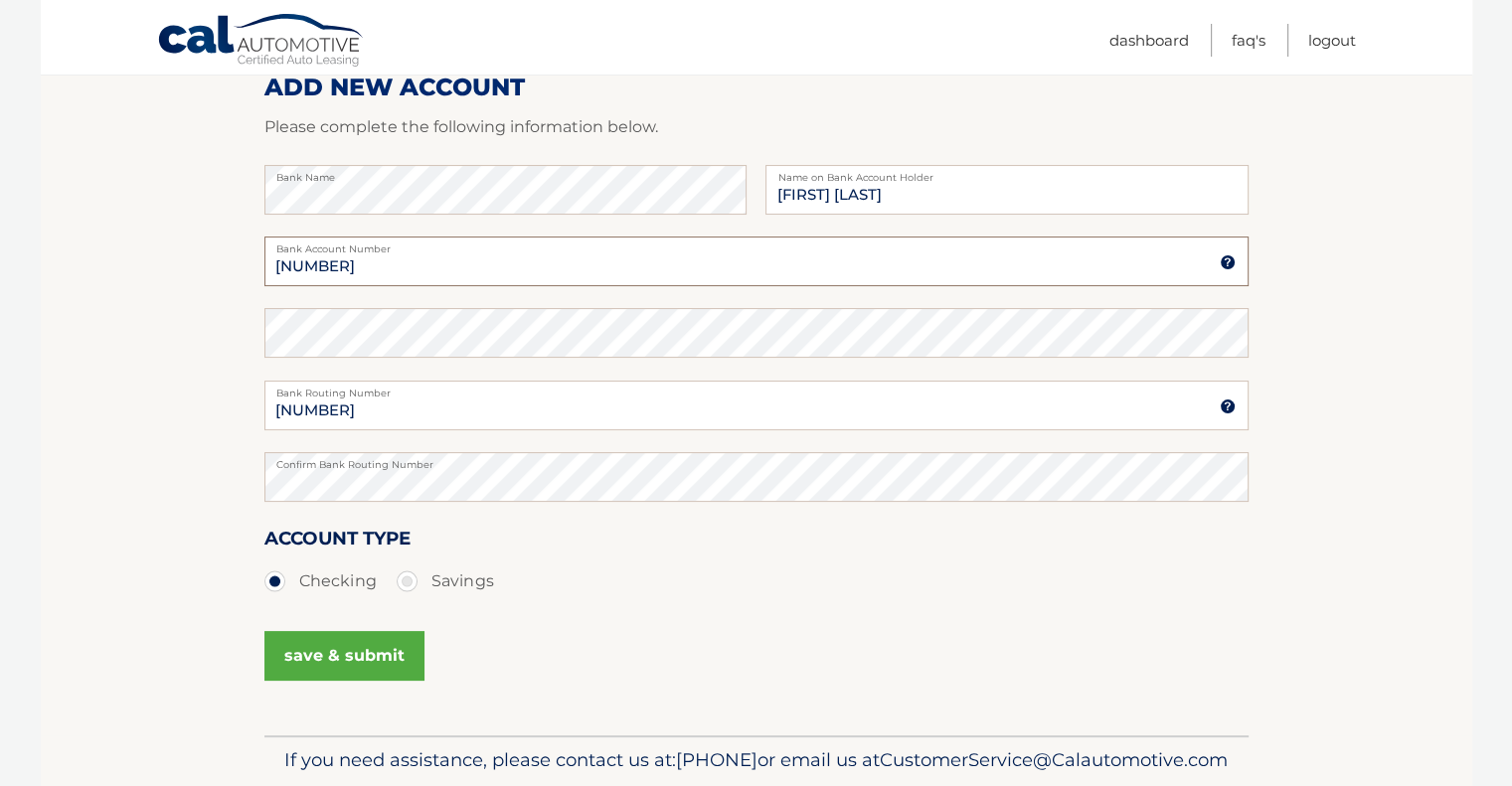 type on "4353474897" 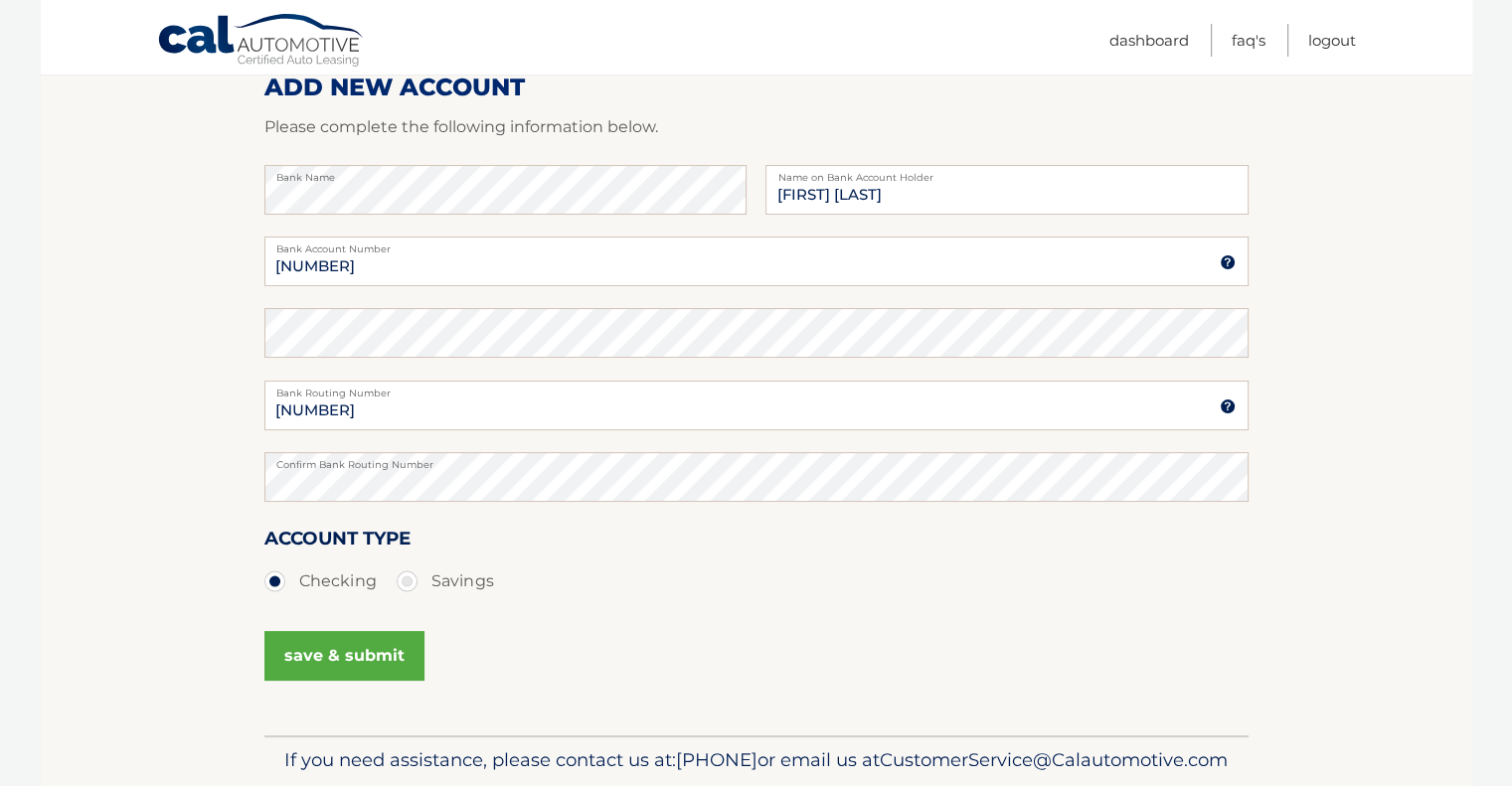 click on "4353474897
Bank Account Number
A 3-17-digit number at the bottom of a check or bank statement. Contact Your bank if you need help." at bounding box center (756, 272) 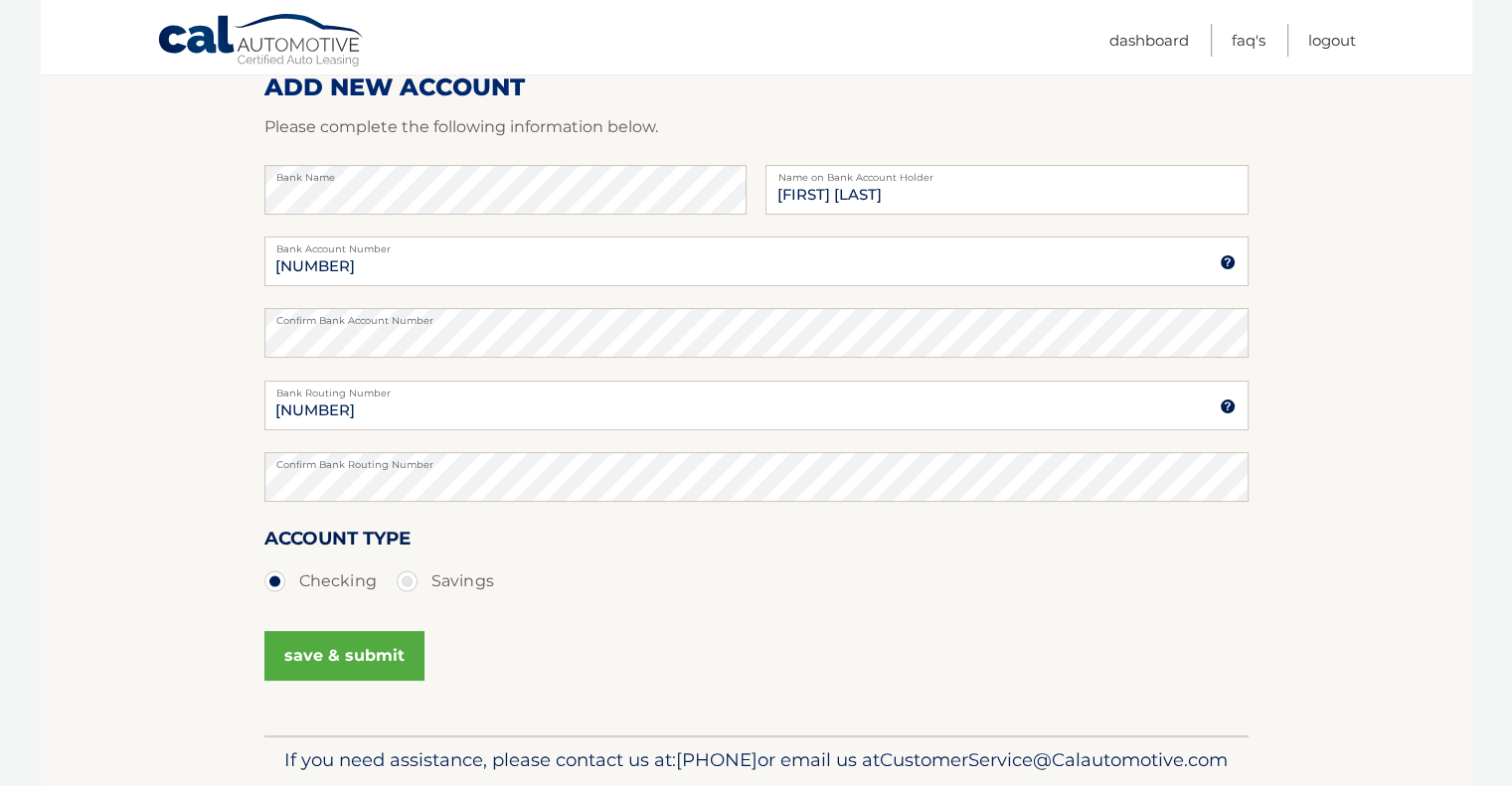 click on "save & submit" at bounding box center [344, 656] 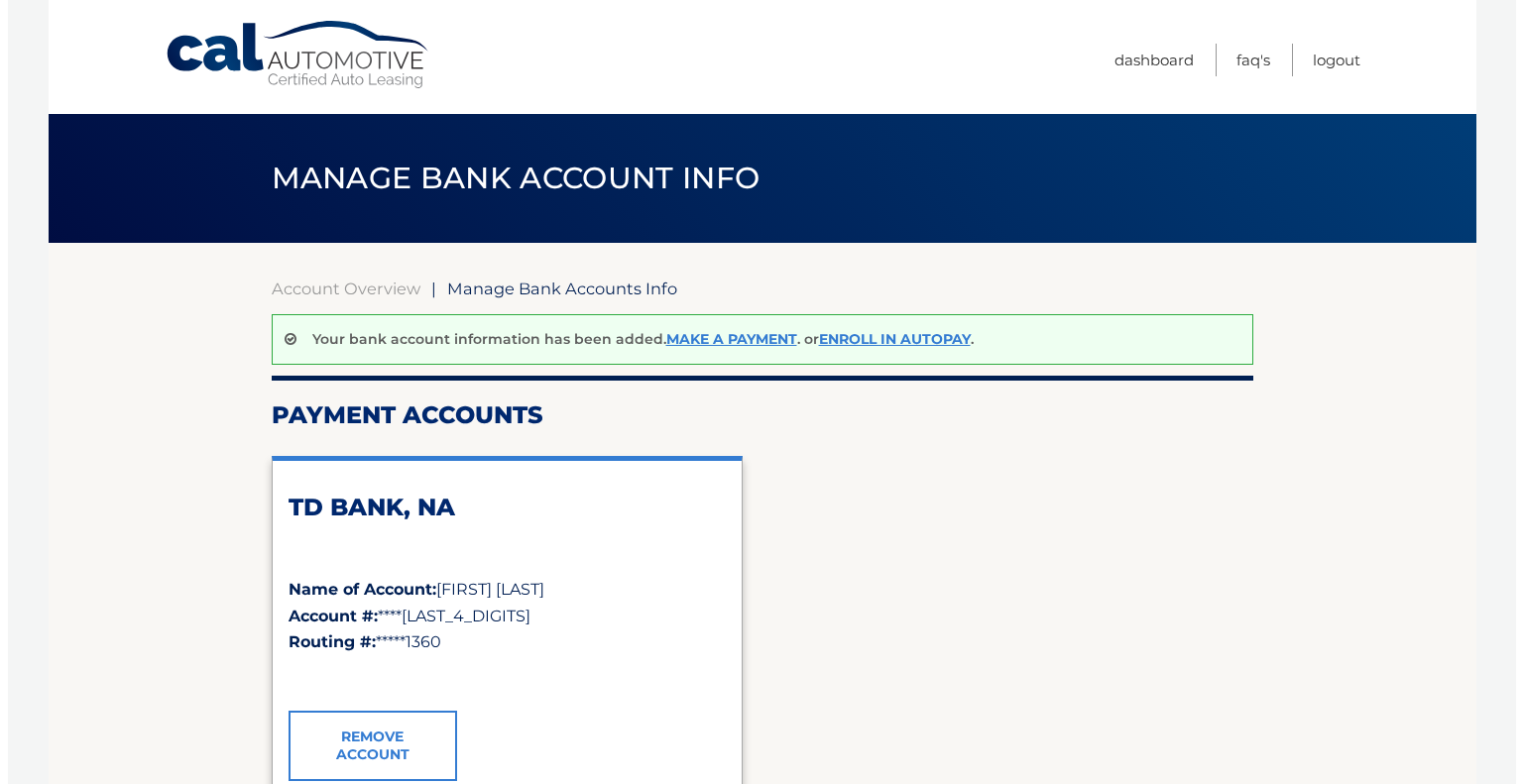 scroll, scrollTop: 0, scrollLeft: 0, axis: both 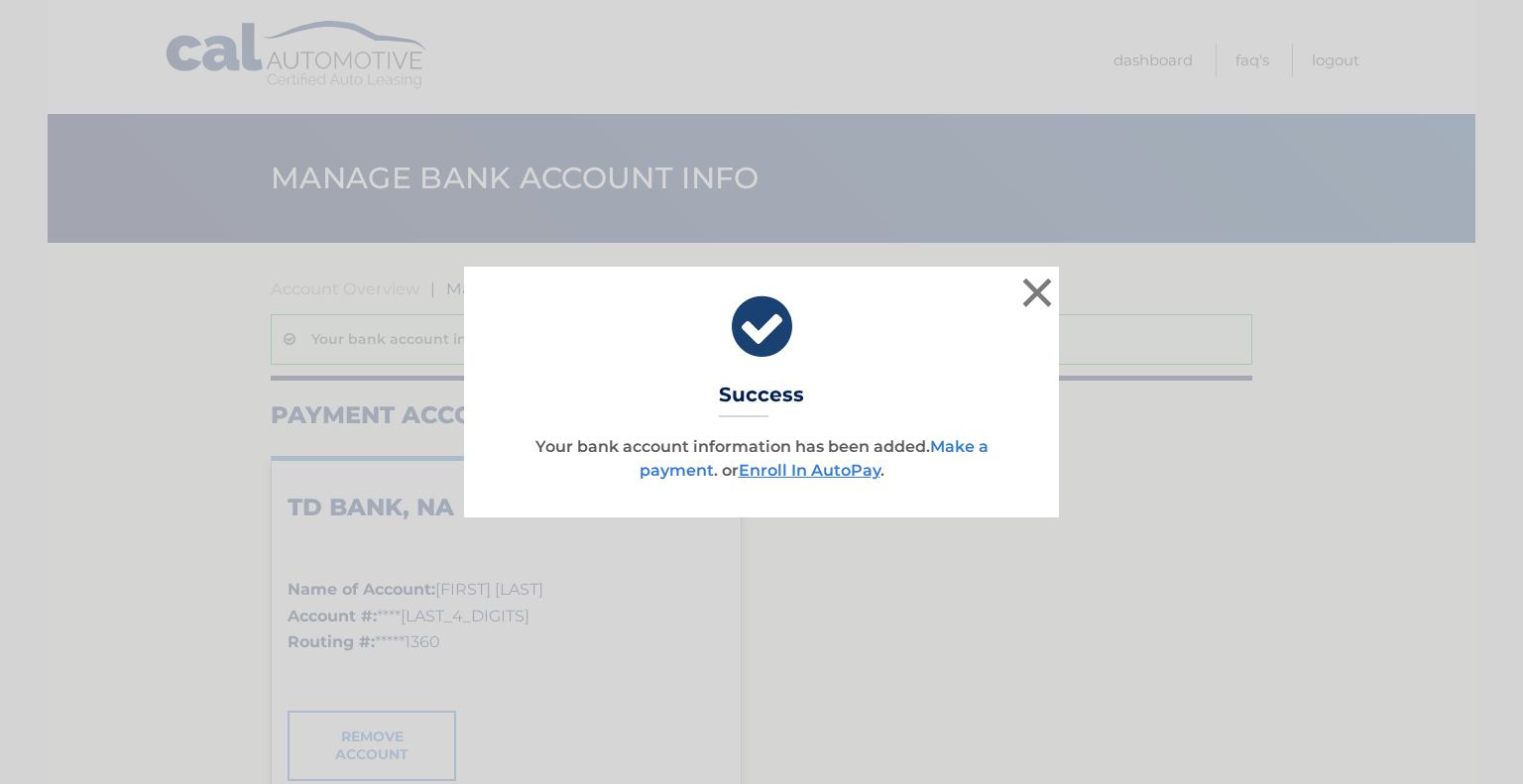 click on "Make a payment" at bounding box center [814, 458] 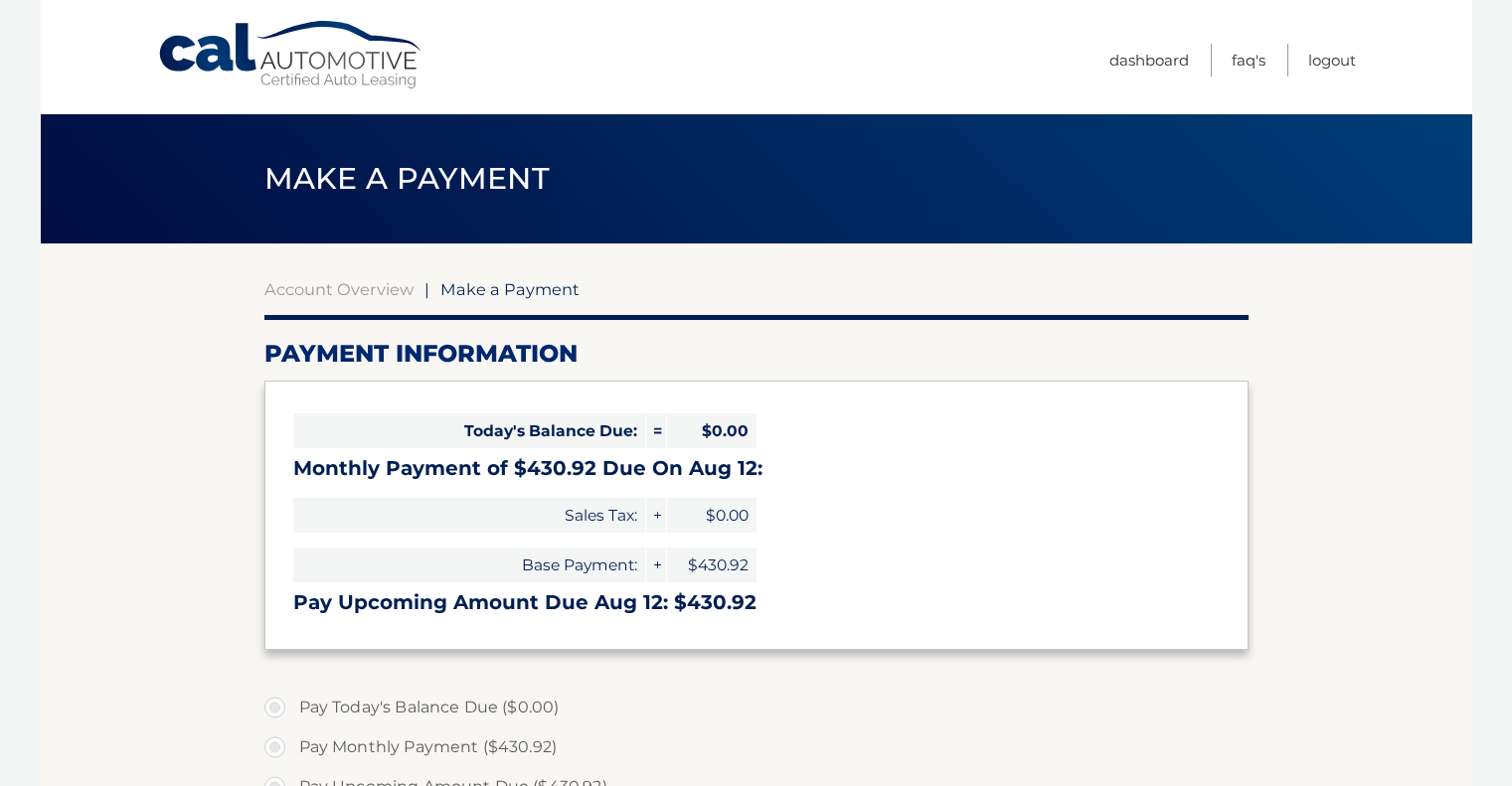 scroll, scrollTop: 0, scrollLeft: 0, axis: both 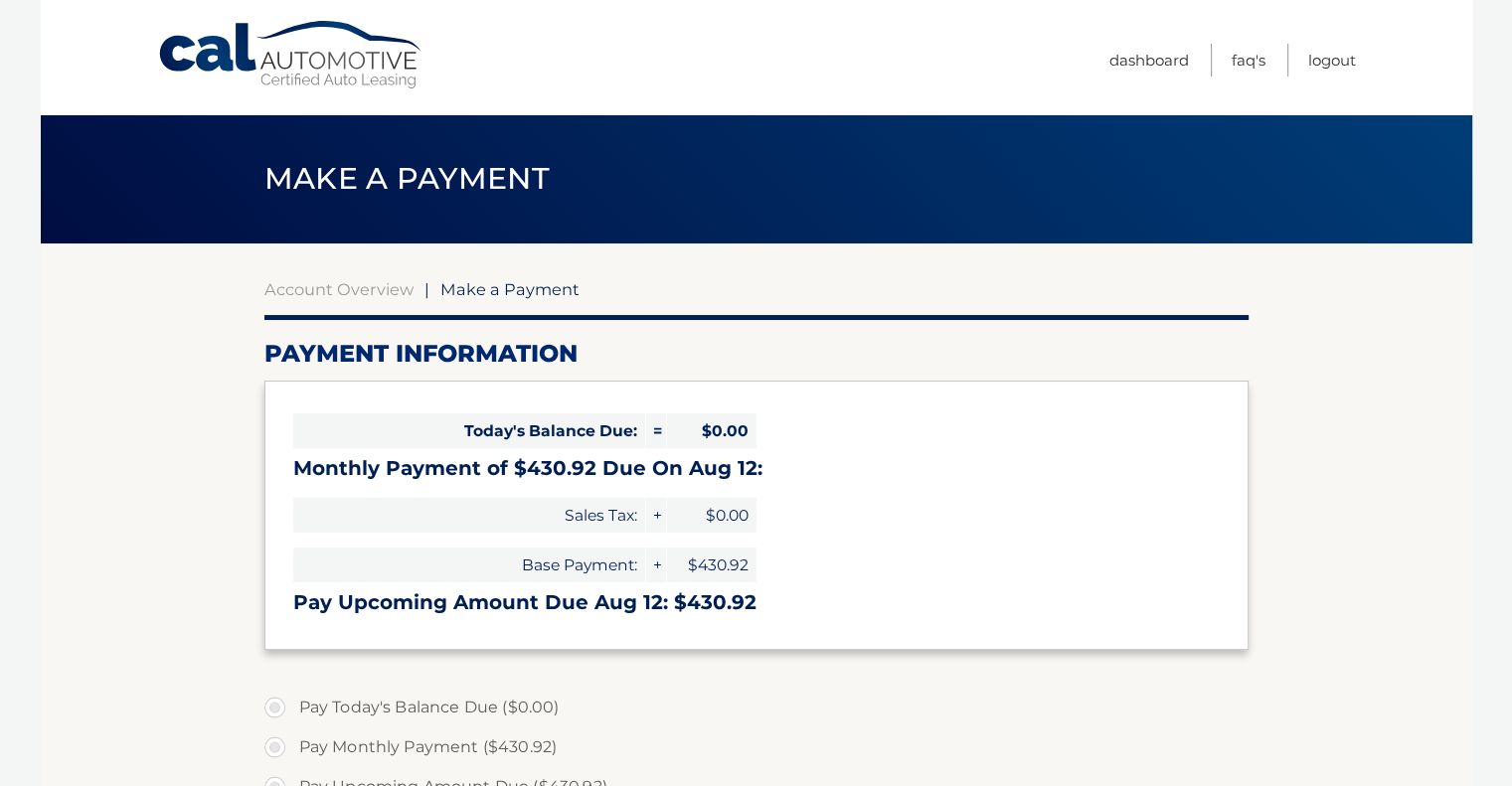 select on "MTQ4ZGU3YzAtMTFiZS00ODAwLTllNjQtZjk1MjFkMTU5ZjM1" 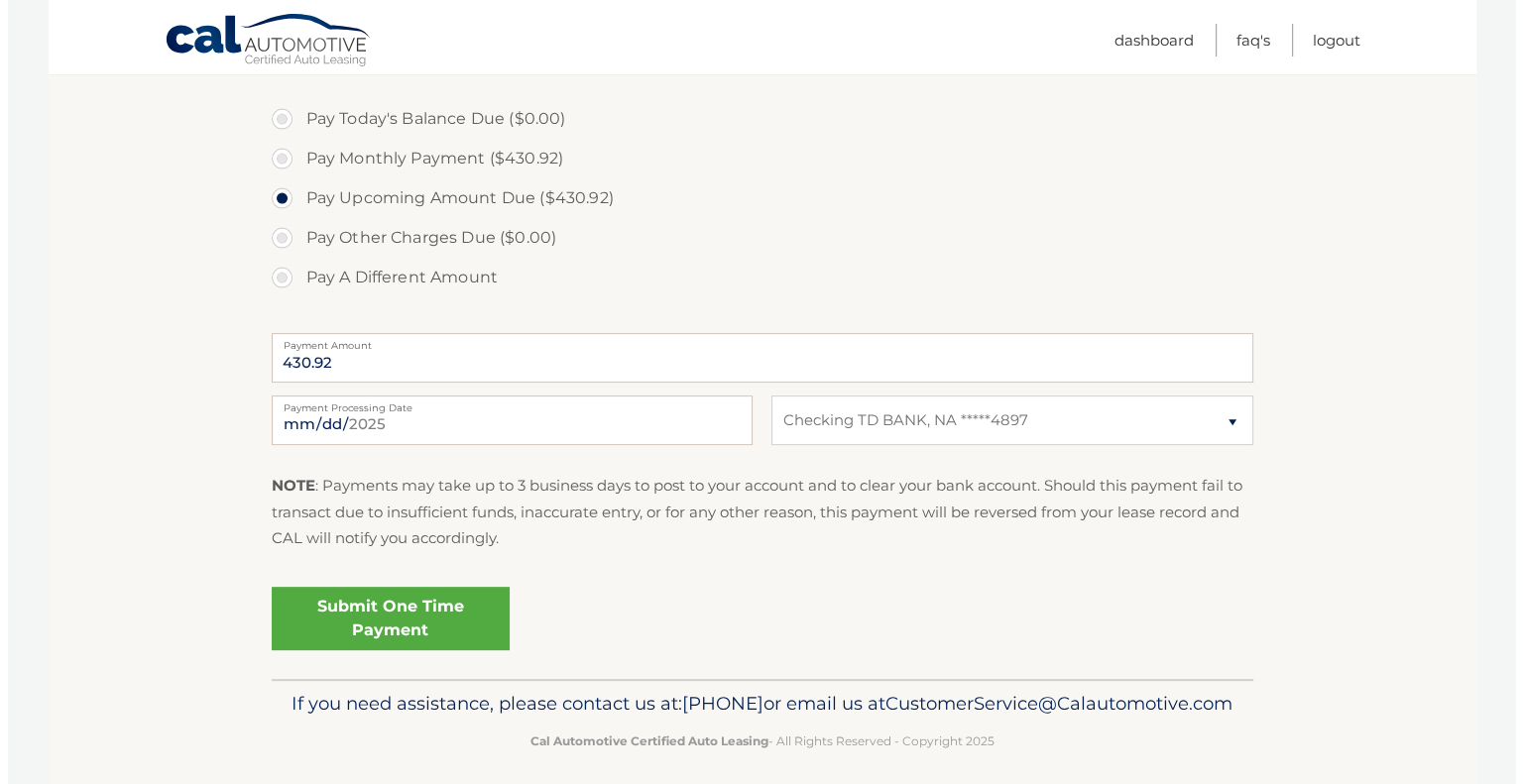 scroll, scrollTop: 595, scrollLeft: 0, axis: vertical 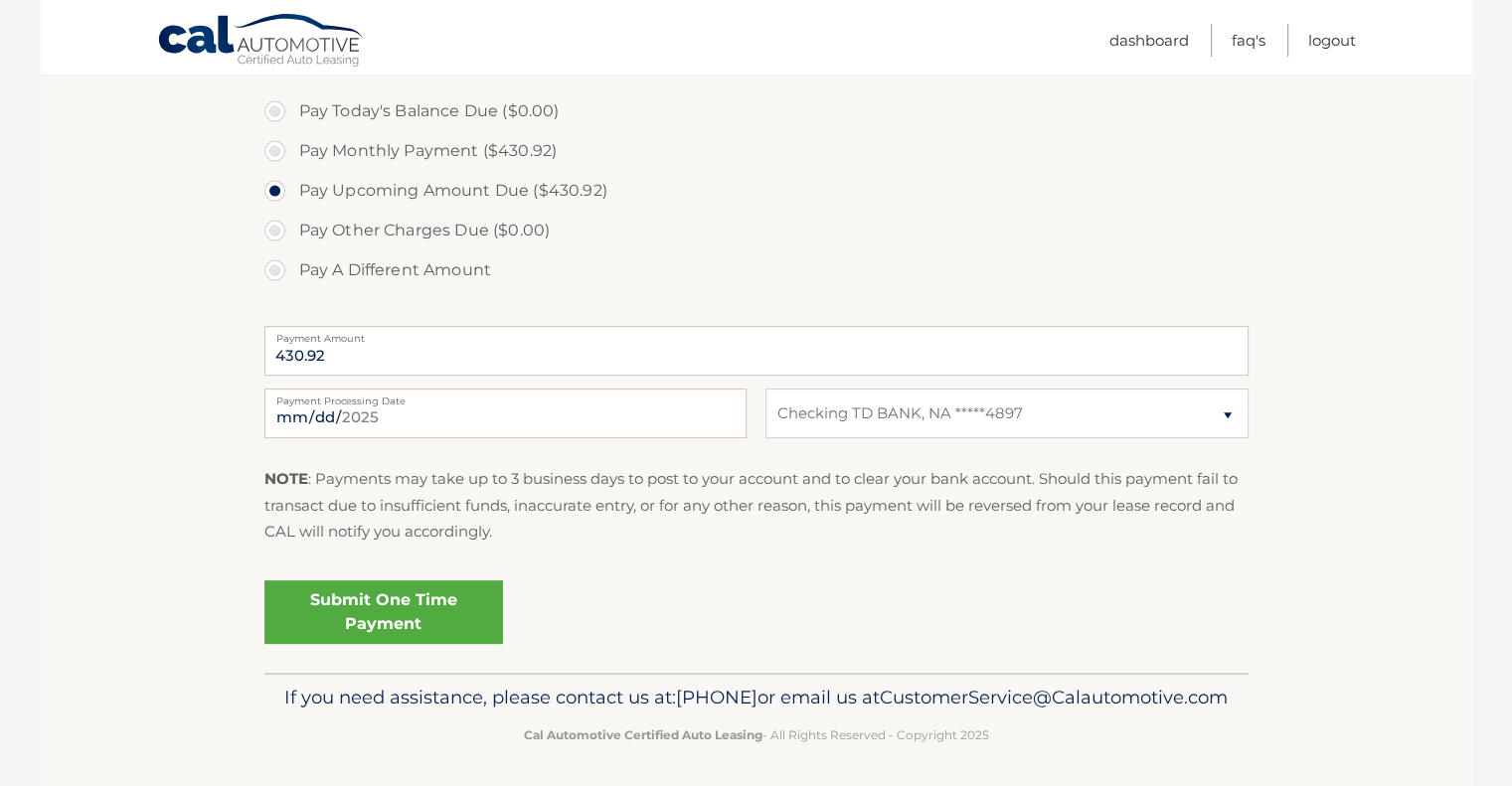 click on "Submit One Time Payment" at bounding box center [384, 612] 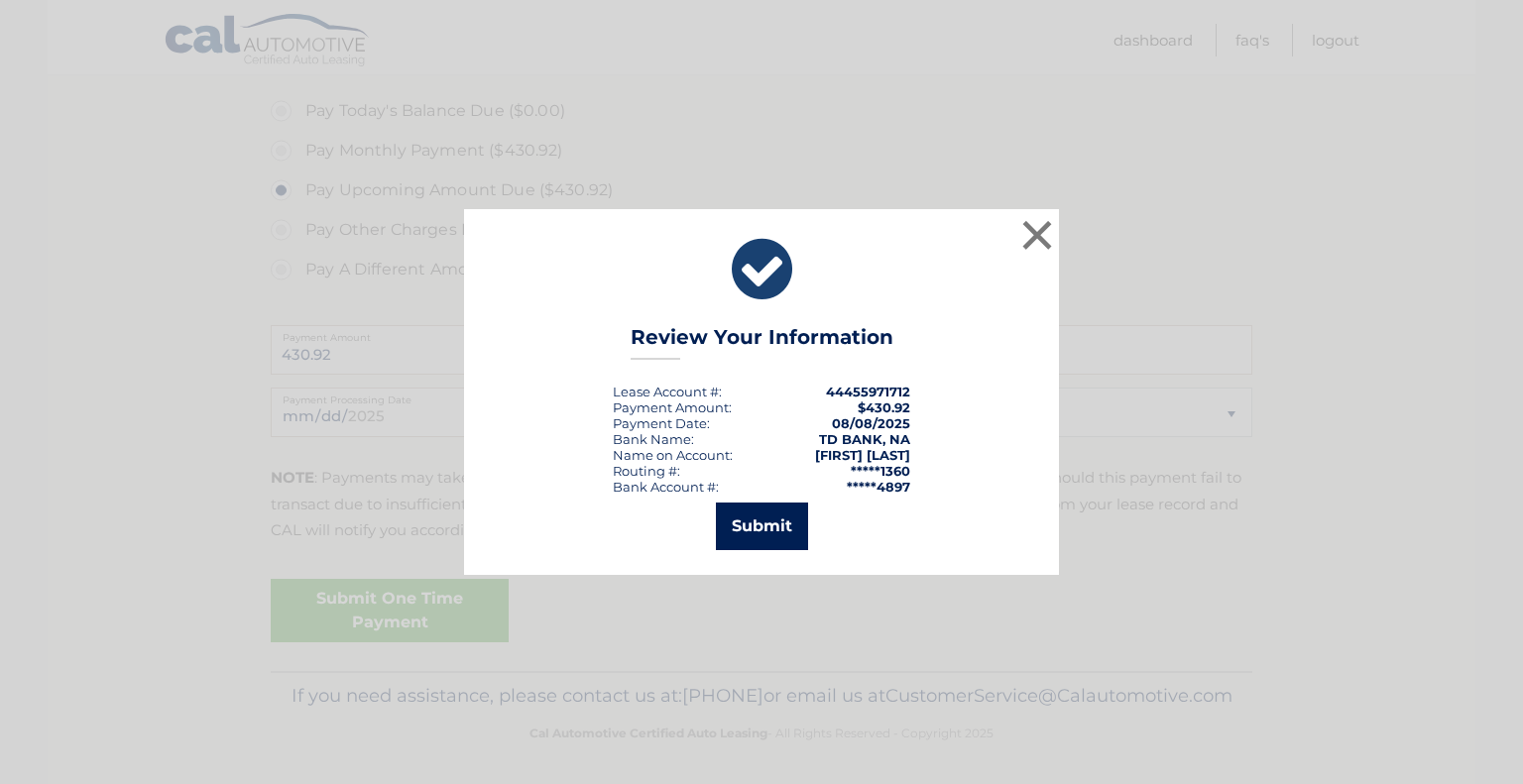 click on "Submit" at bounding box center (762, 526) 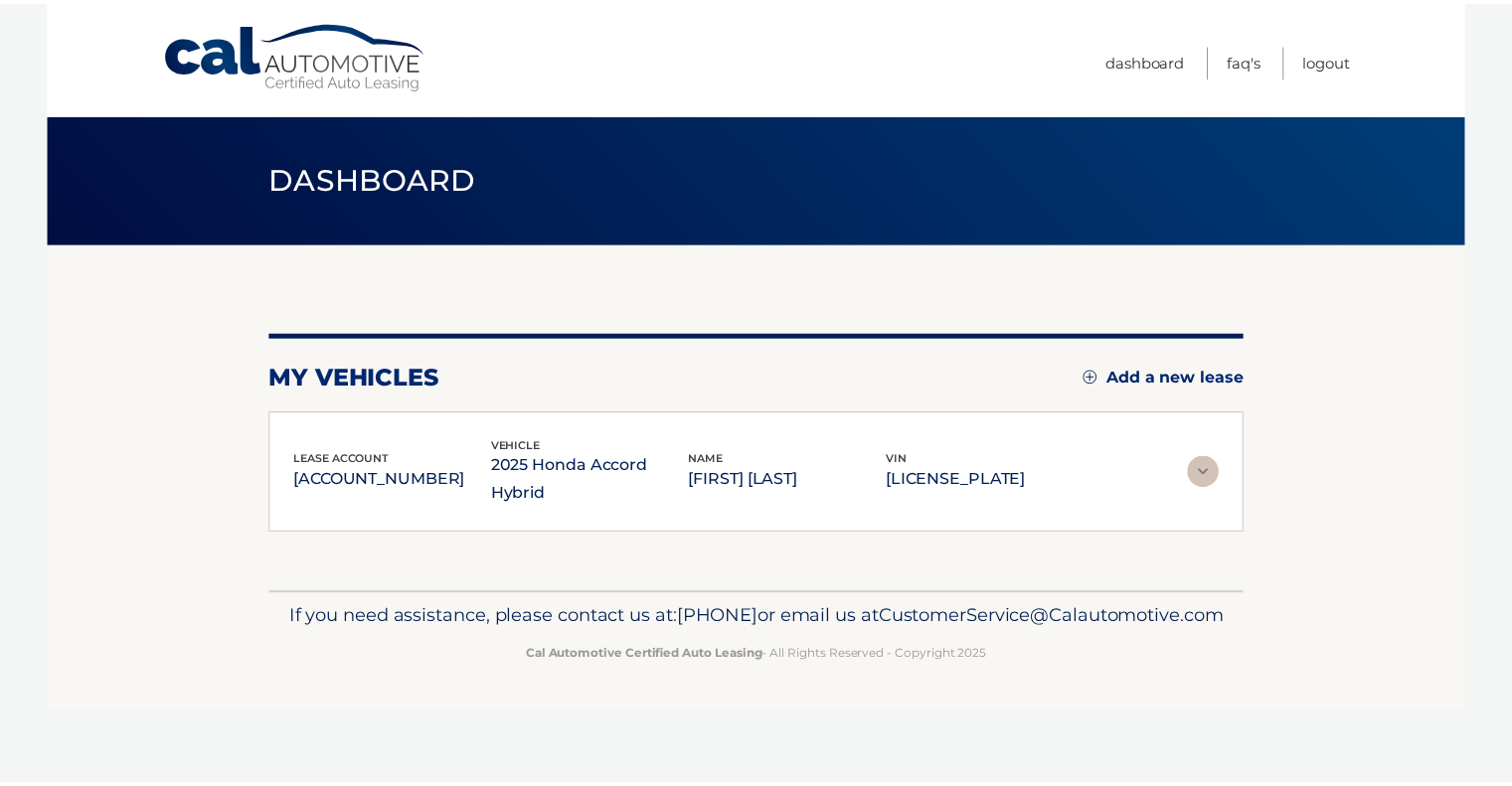 scroll, scrollTop: 0, scrollLeft: 0, axis: both 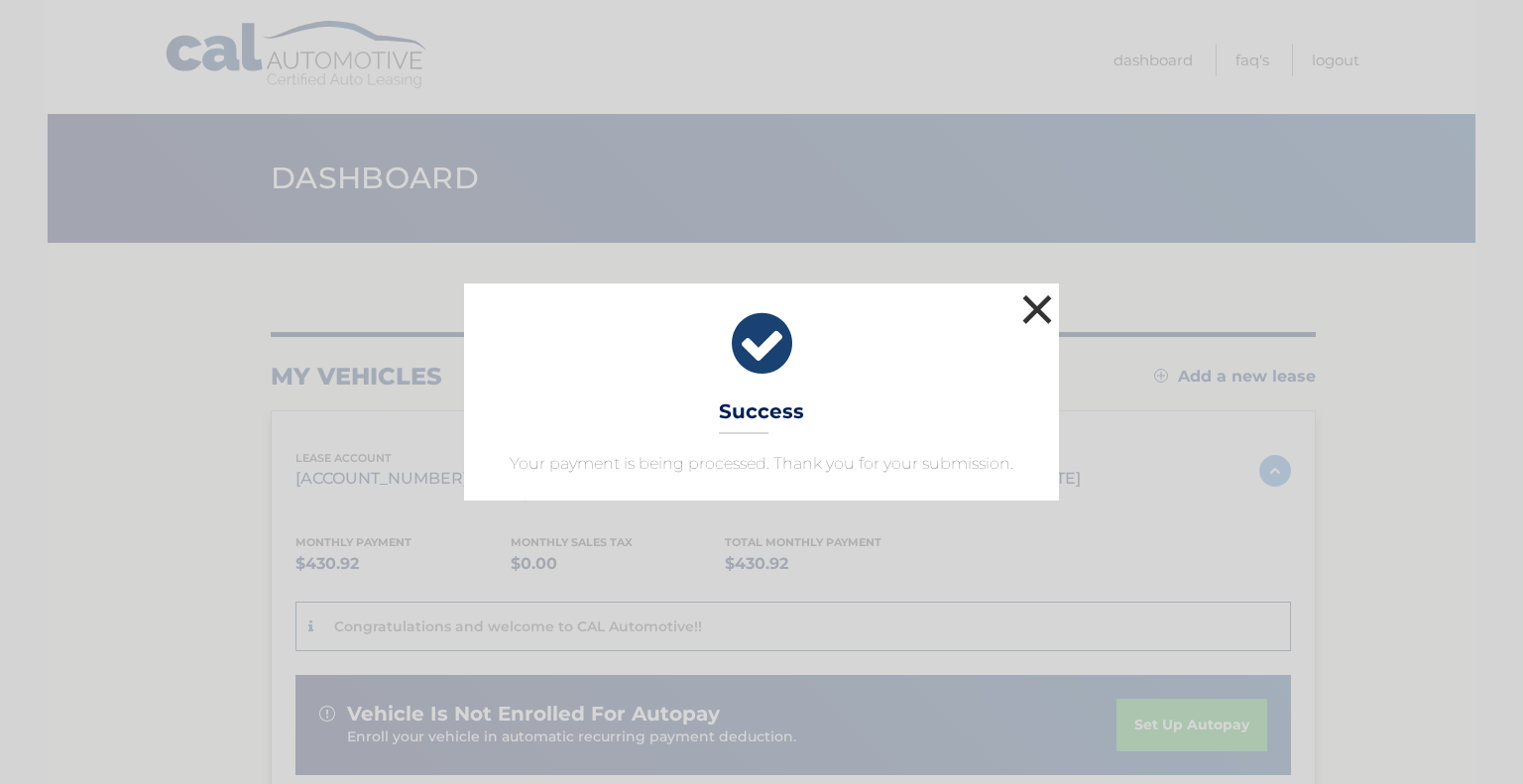 click on "×" at bounding box center (1037, 309) 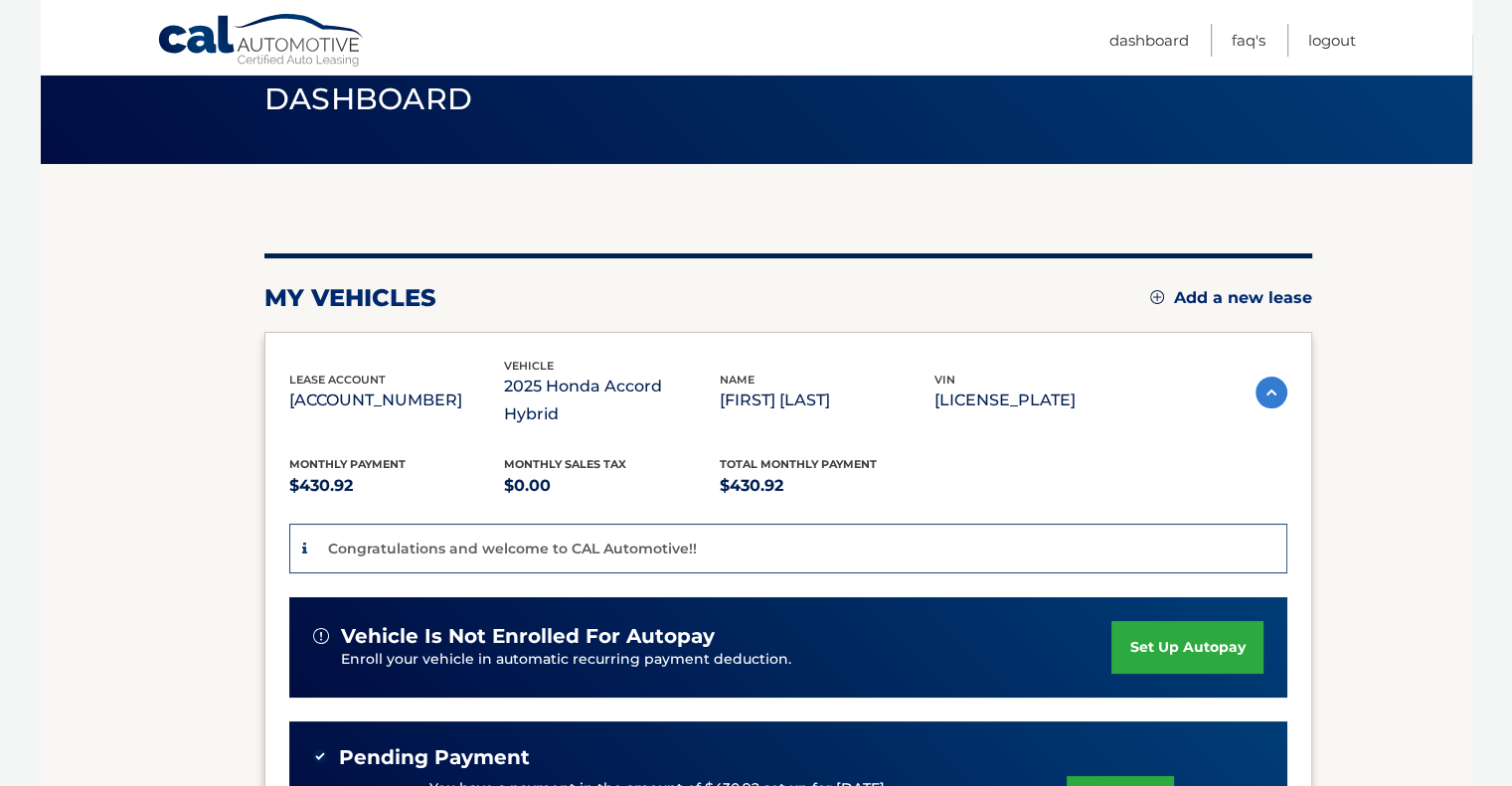 scroll, scrollTop: 0, scrollLeft: 0, axis: both 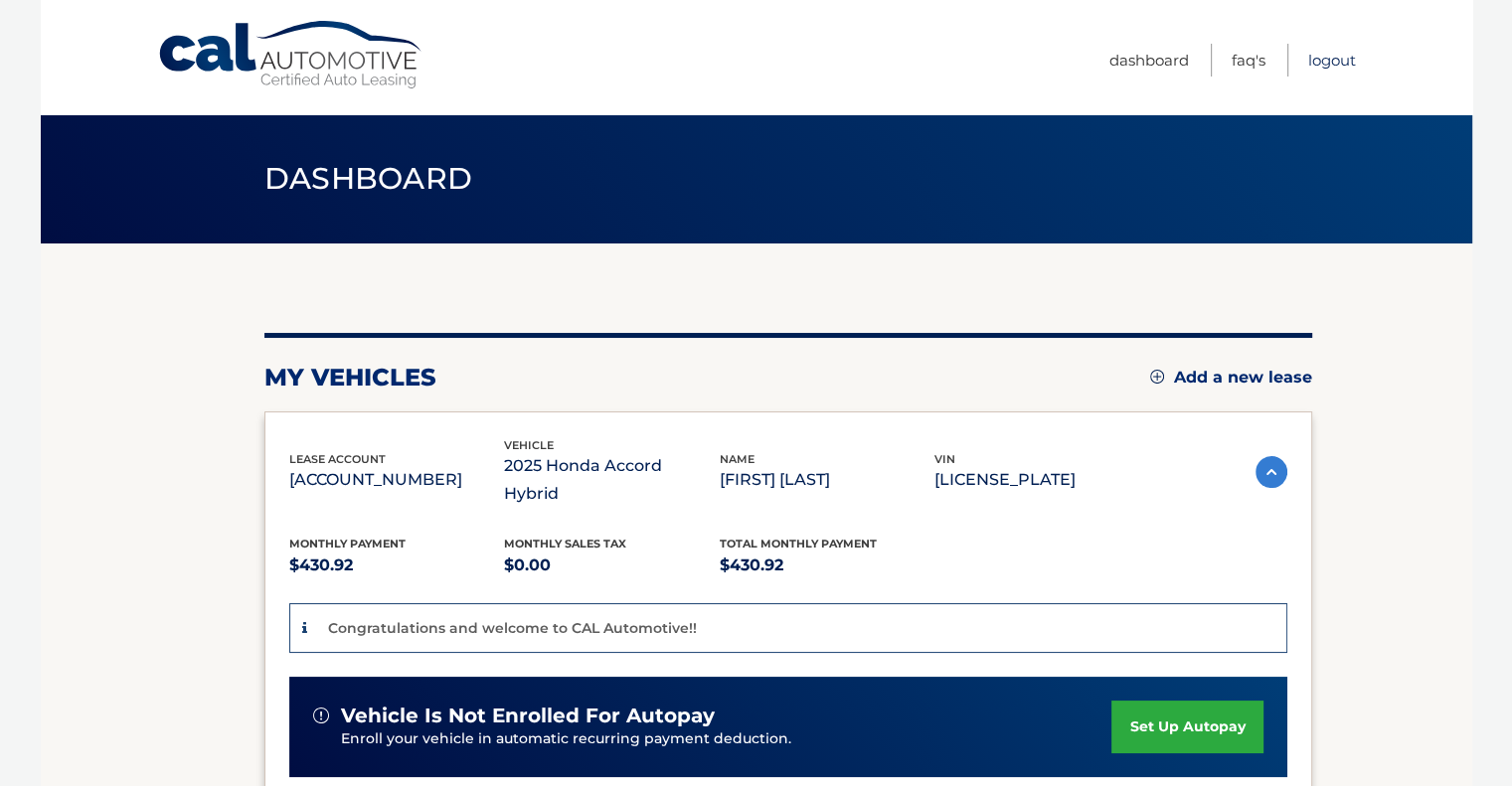 click on "Logout" at bounding box center (1332, 60) 